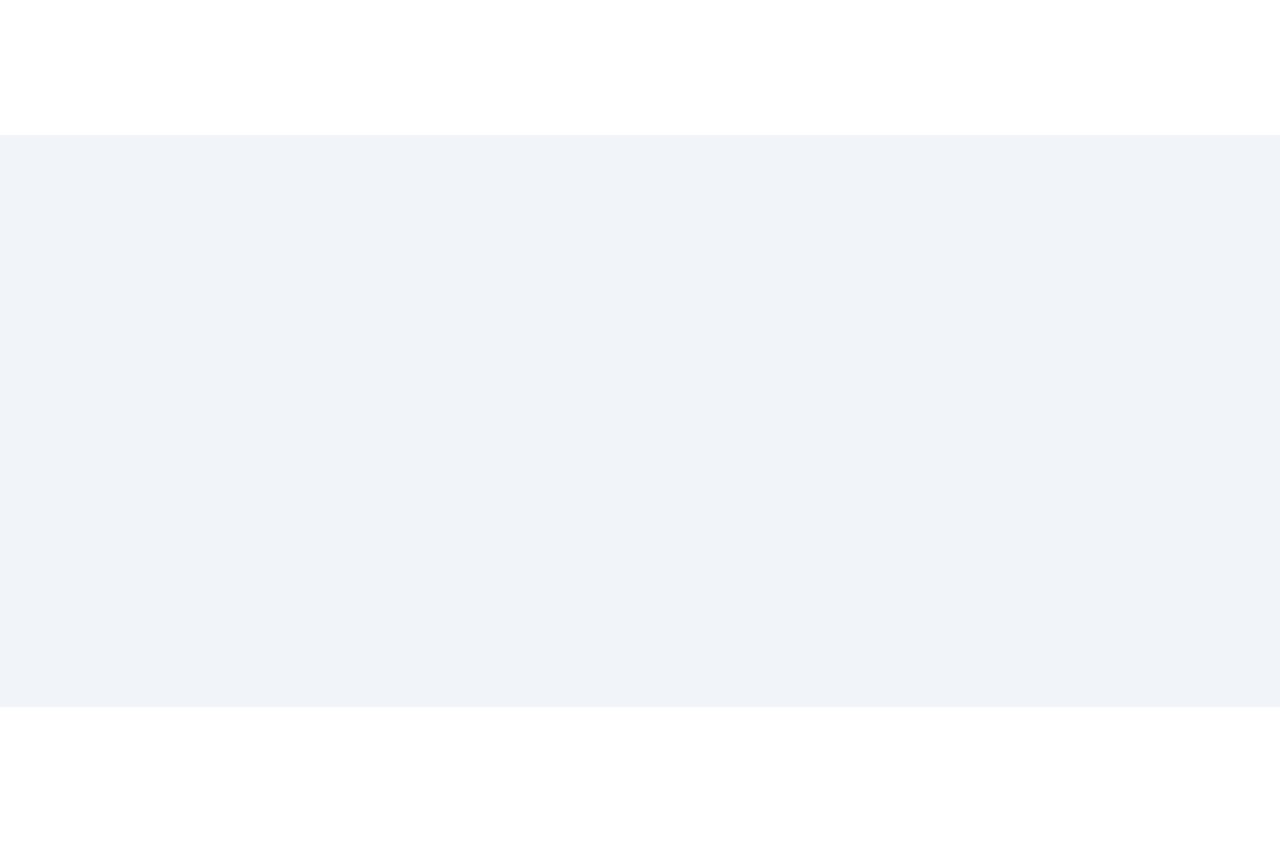 scroll, scrollTop: 0, scrollLeft: 0, axis: both 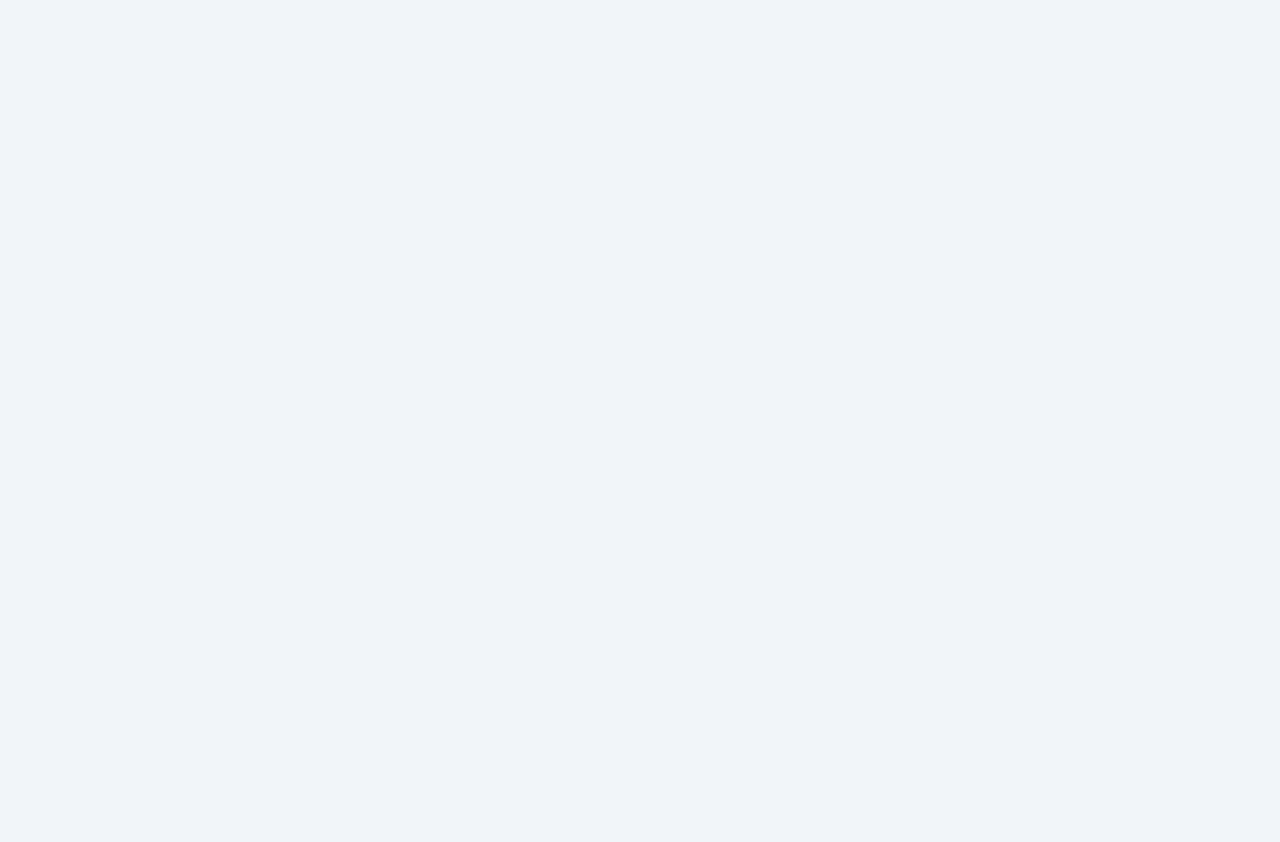 select 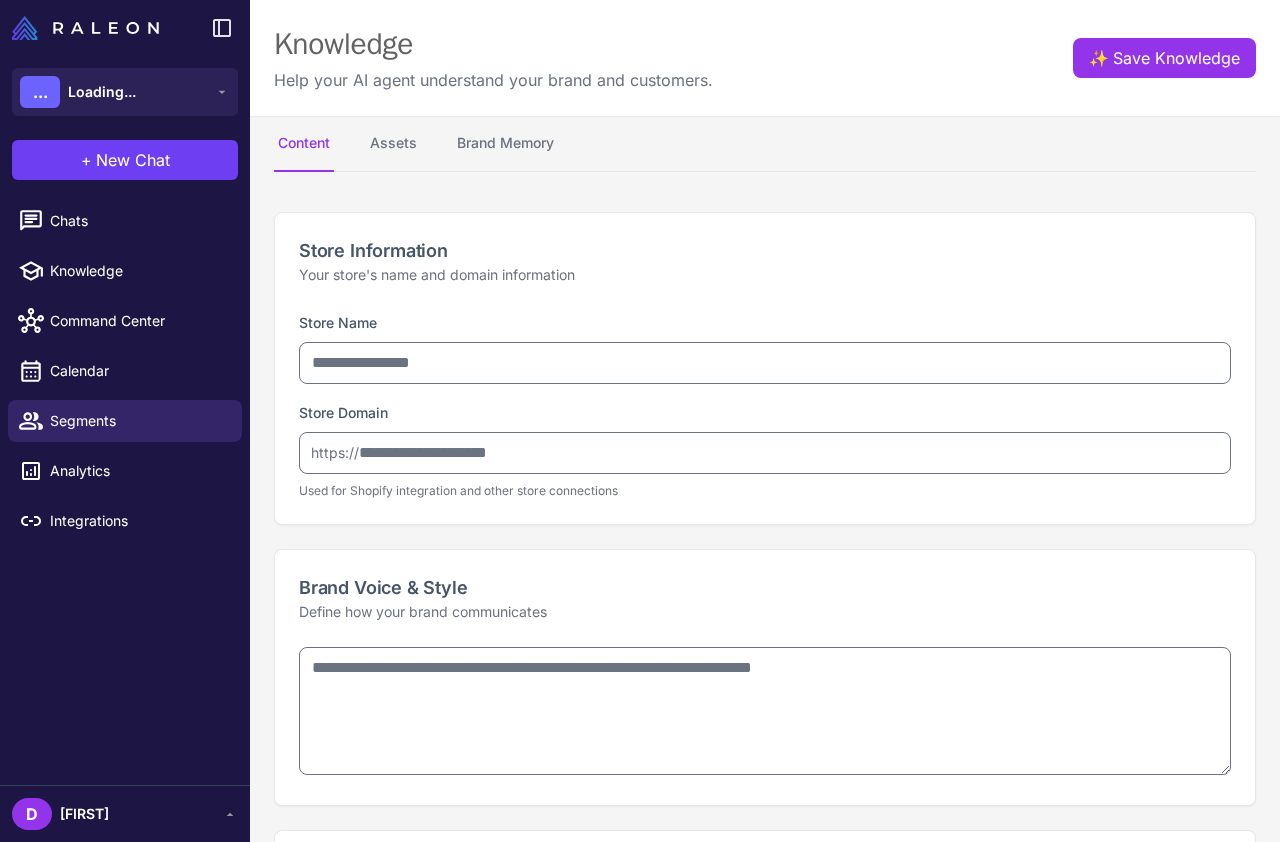type on "*******" 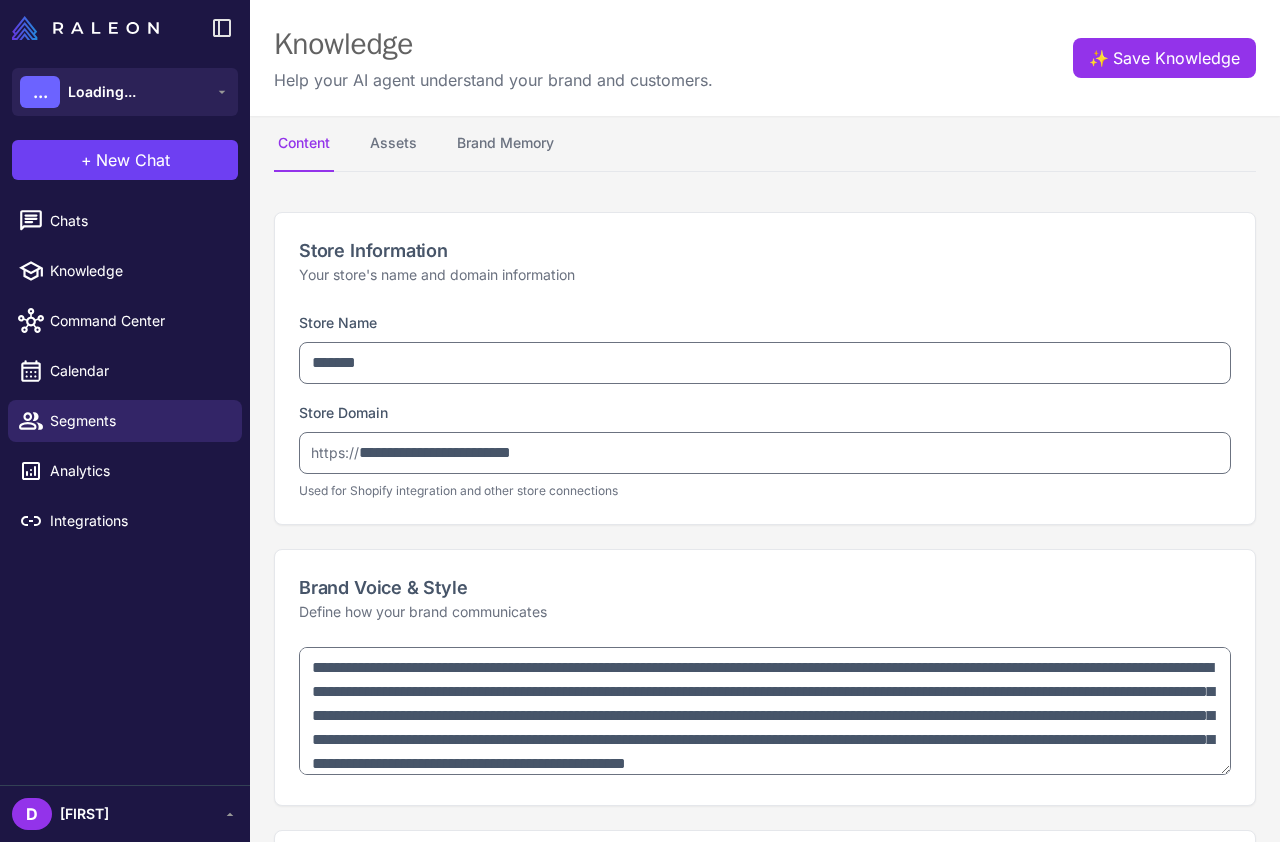 type on "**********" 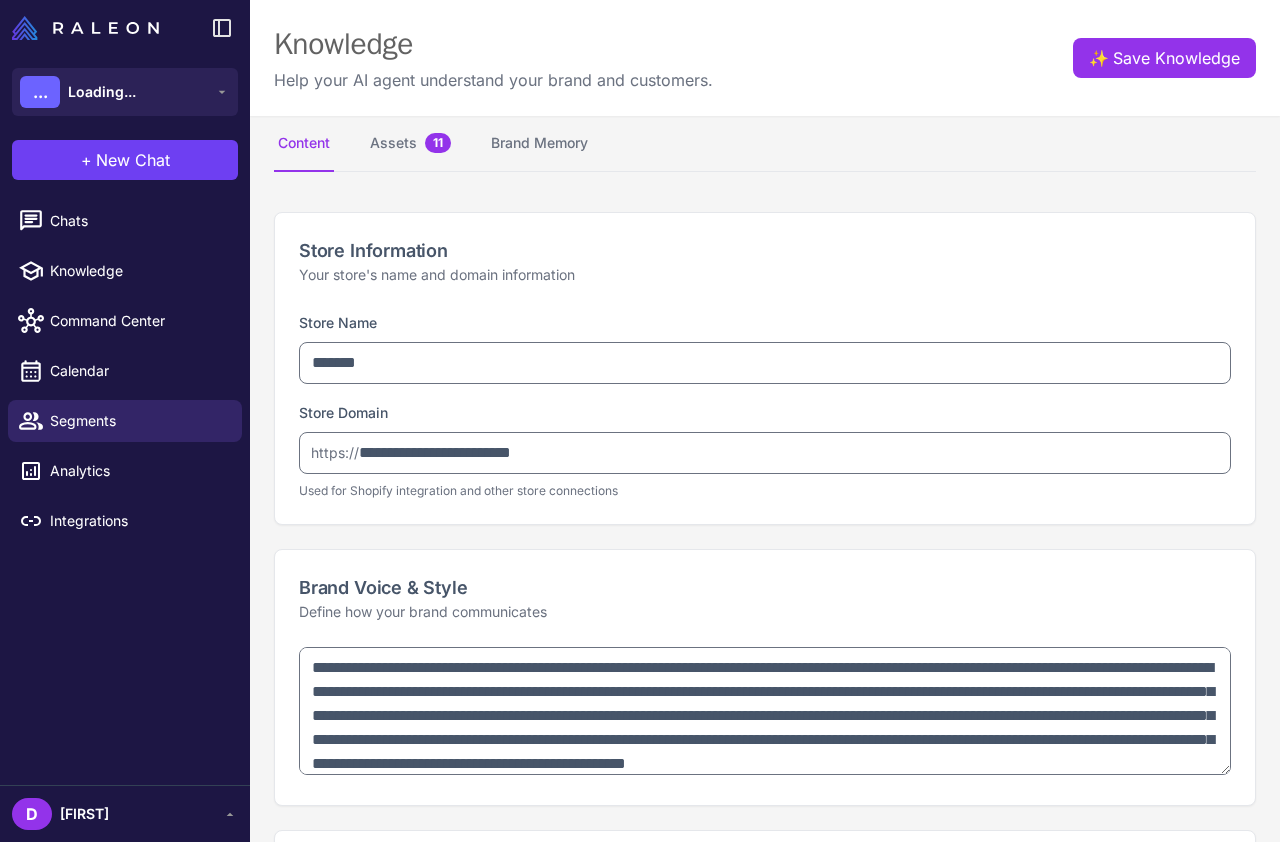 select on "***" 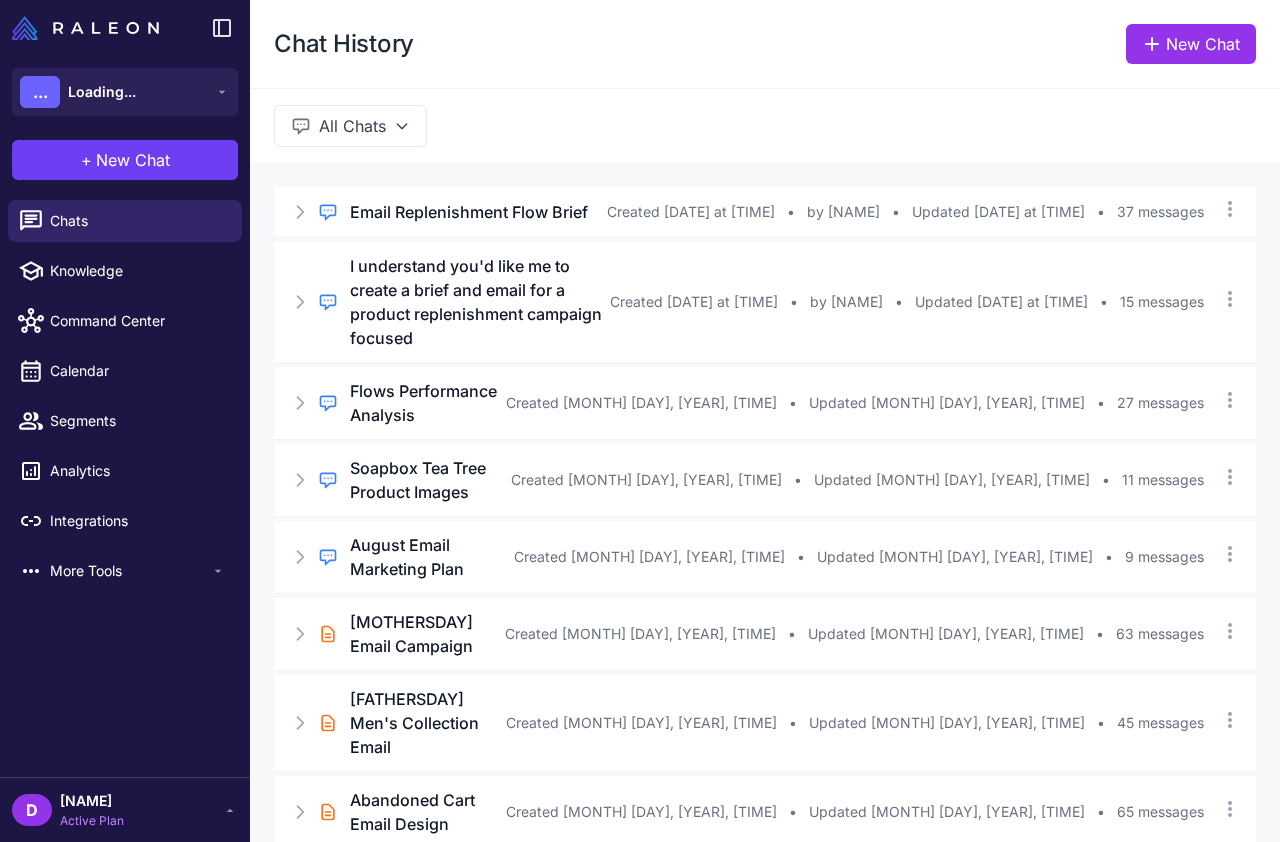 scroll, scrollTop: 0, scrollLeft: 0, axis: both 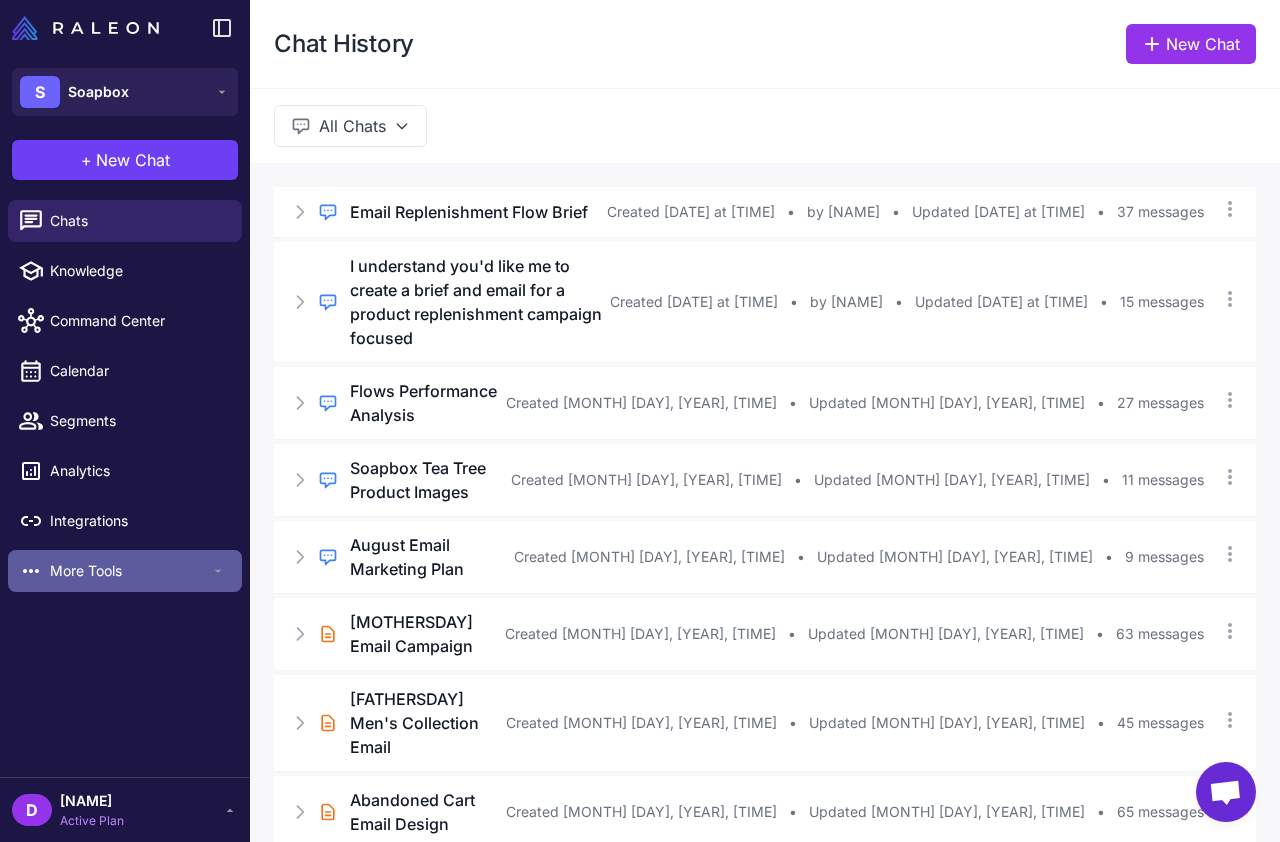 click on "More Tools" at bounding box center (130, 571) 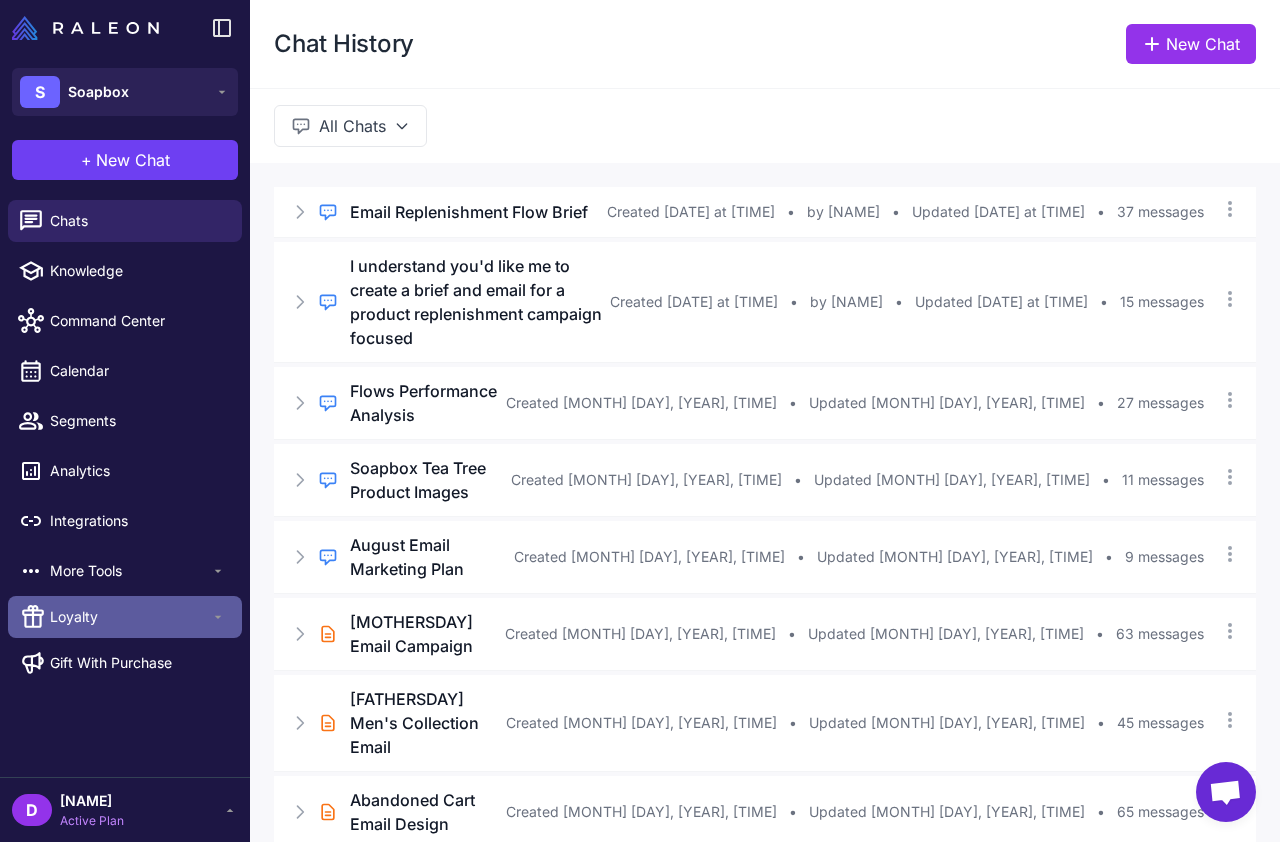 click on "Loyalty" at bounding box center [130, 617] 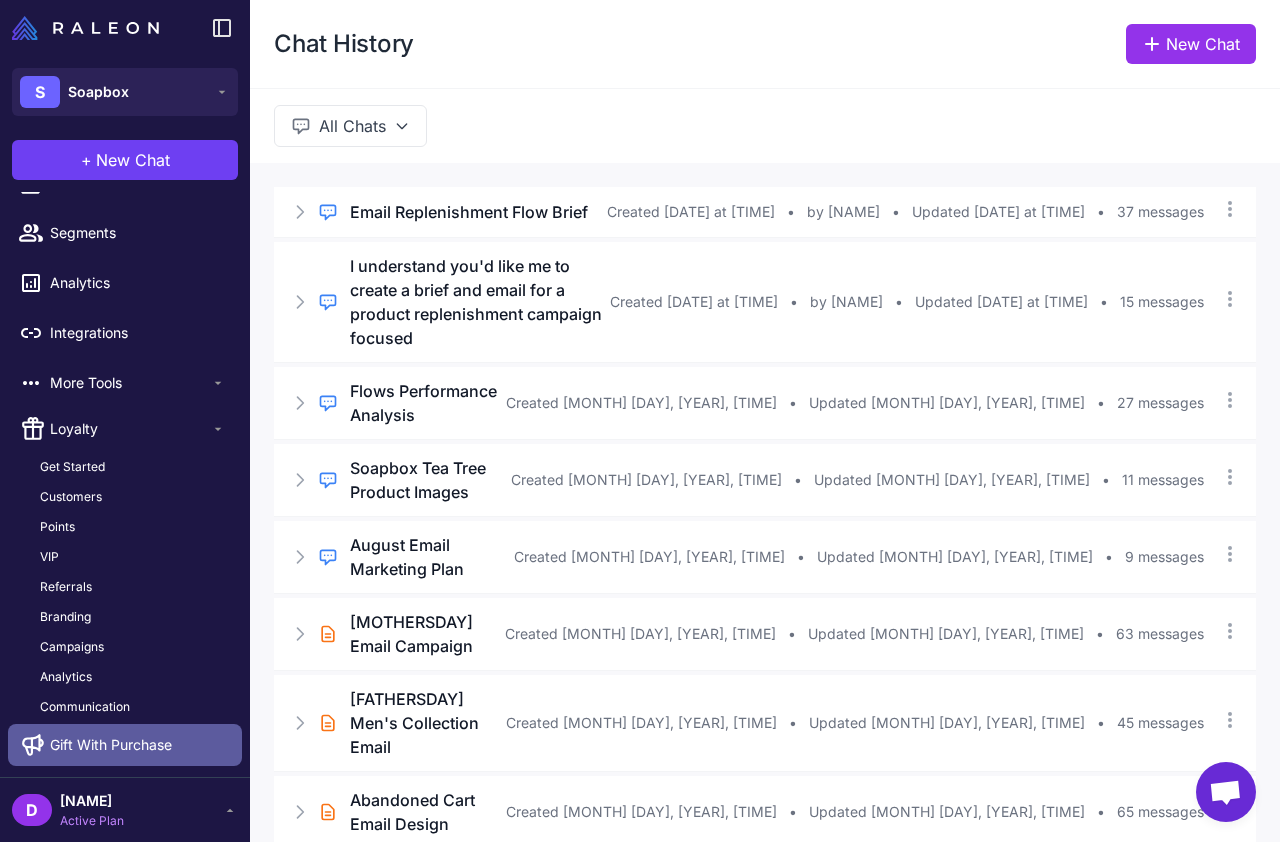 scroll, scrollTop: 189, scrollLeft: 0, axis: vertical 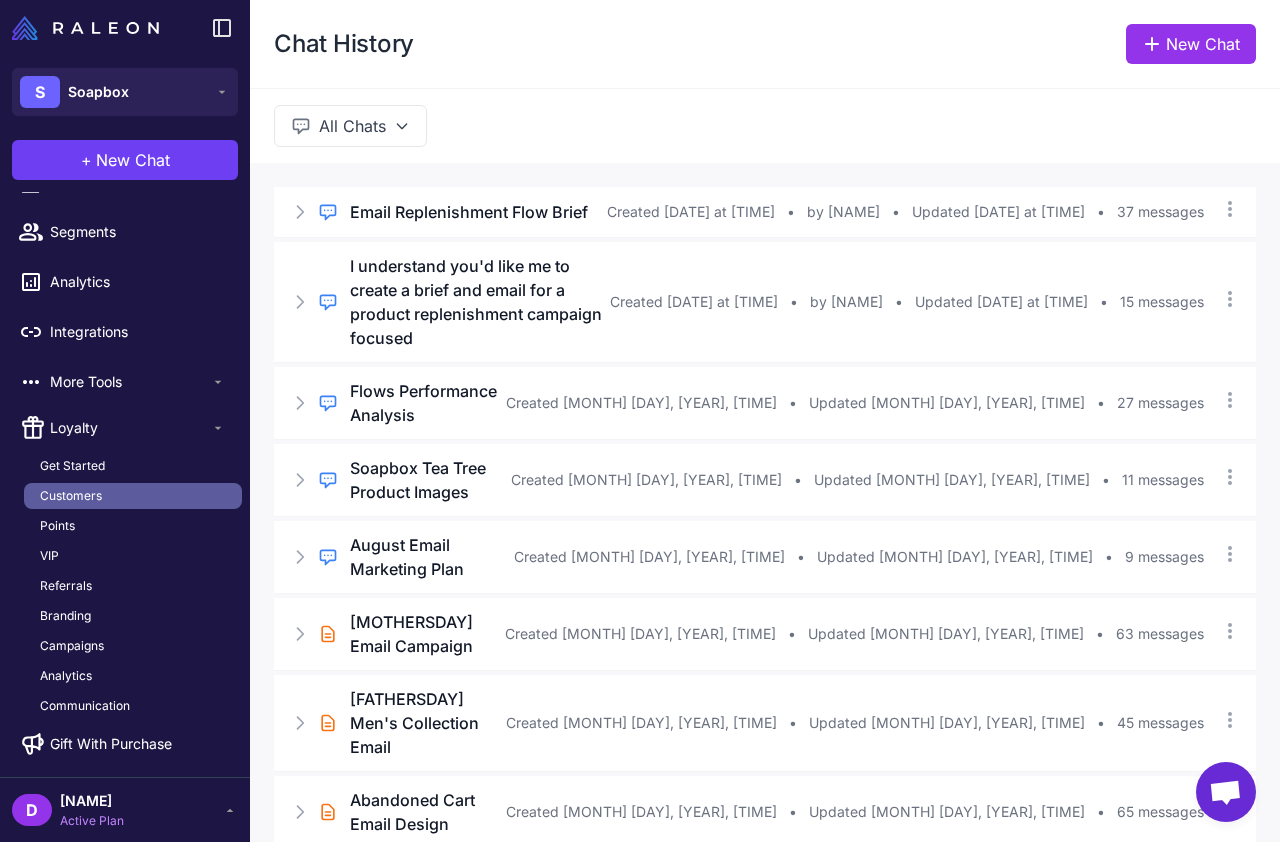 click on "Customers" at bounding box center (71, 496) 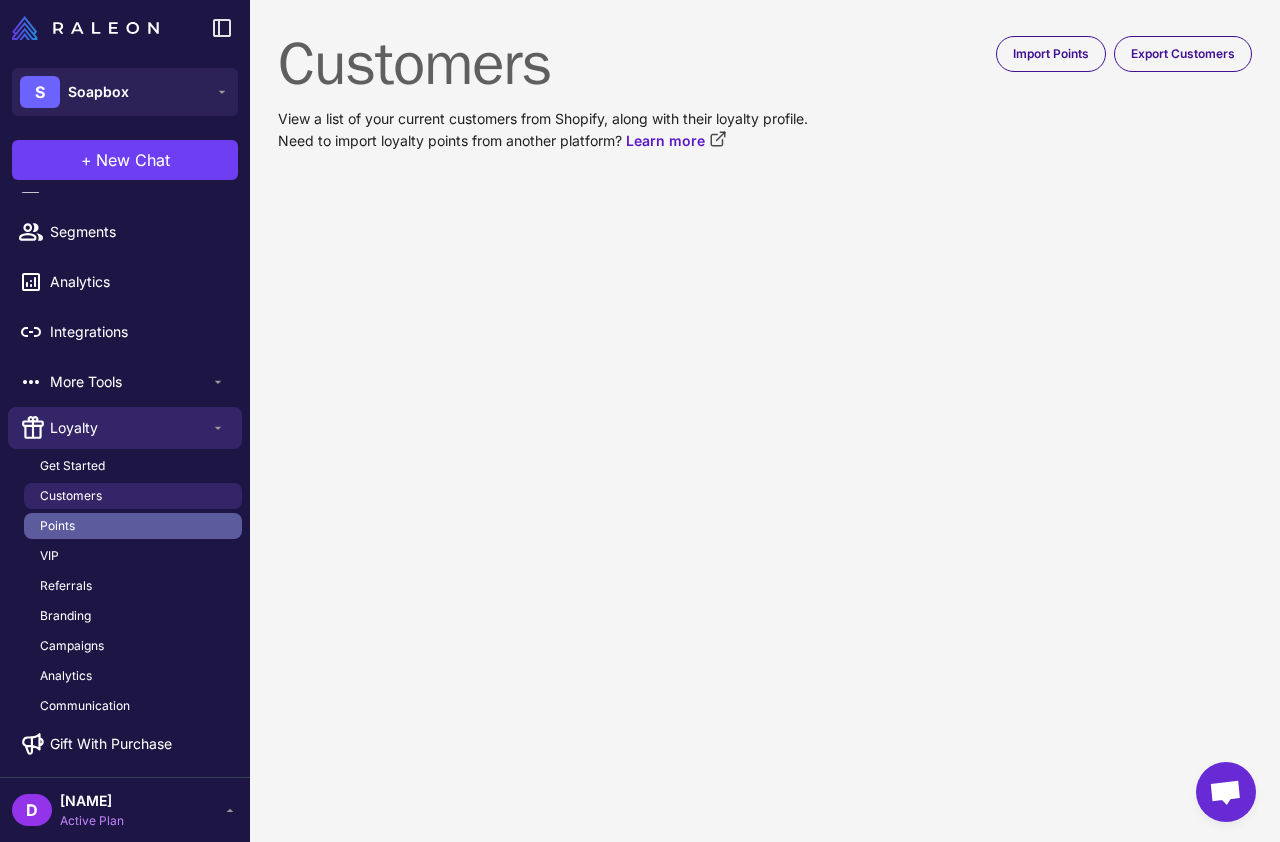 click on "Points" at bounding box center [57, 526] 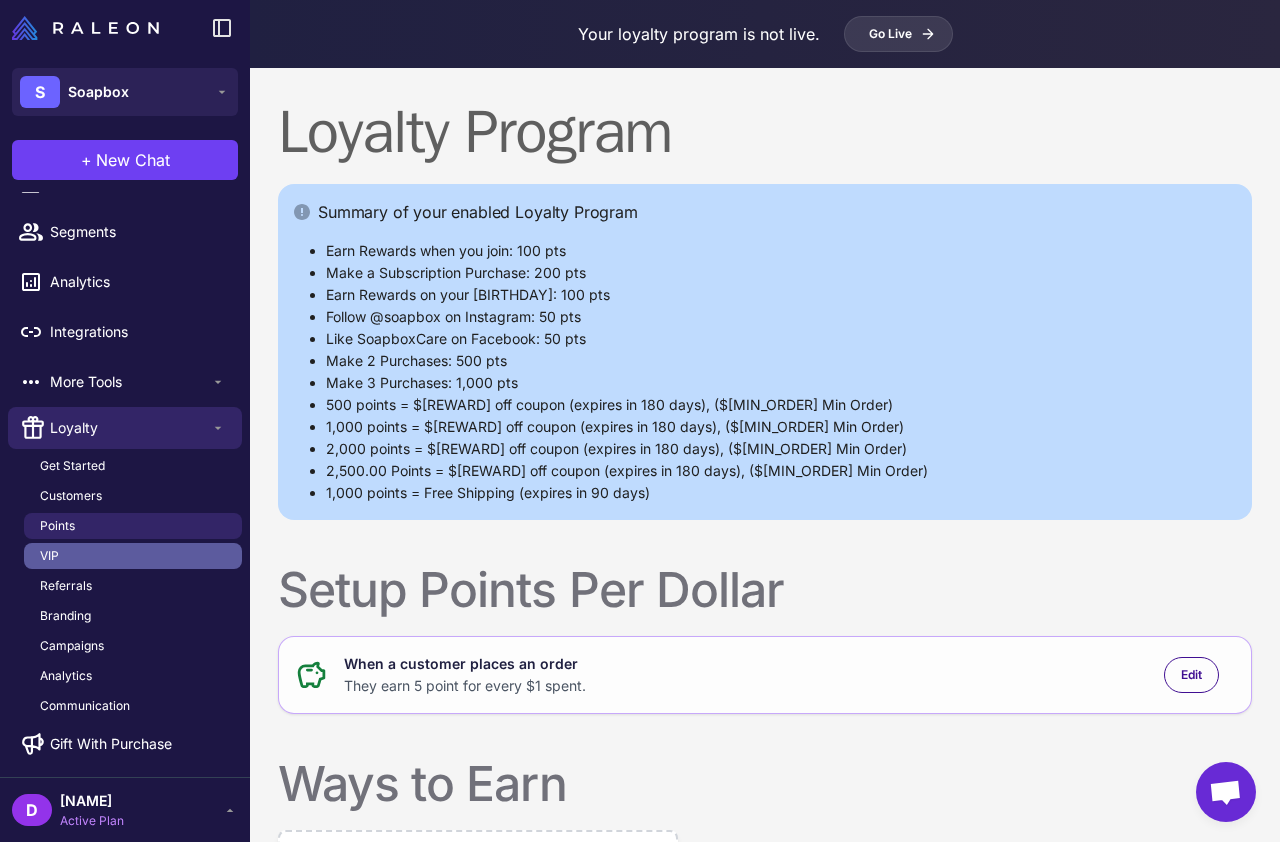 click on "VIP" at bounding box center (133, 556) 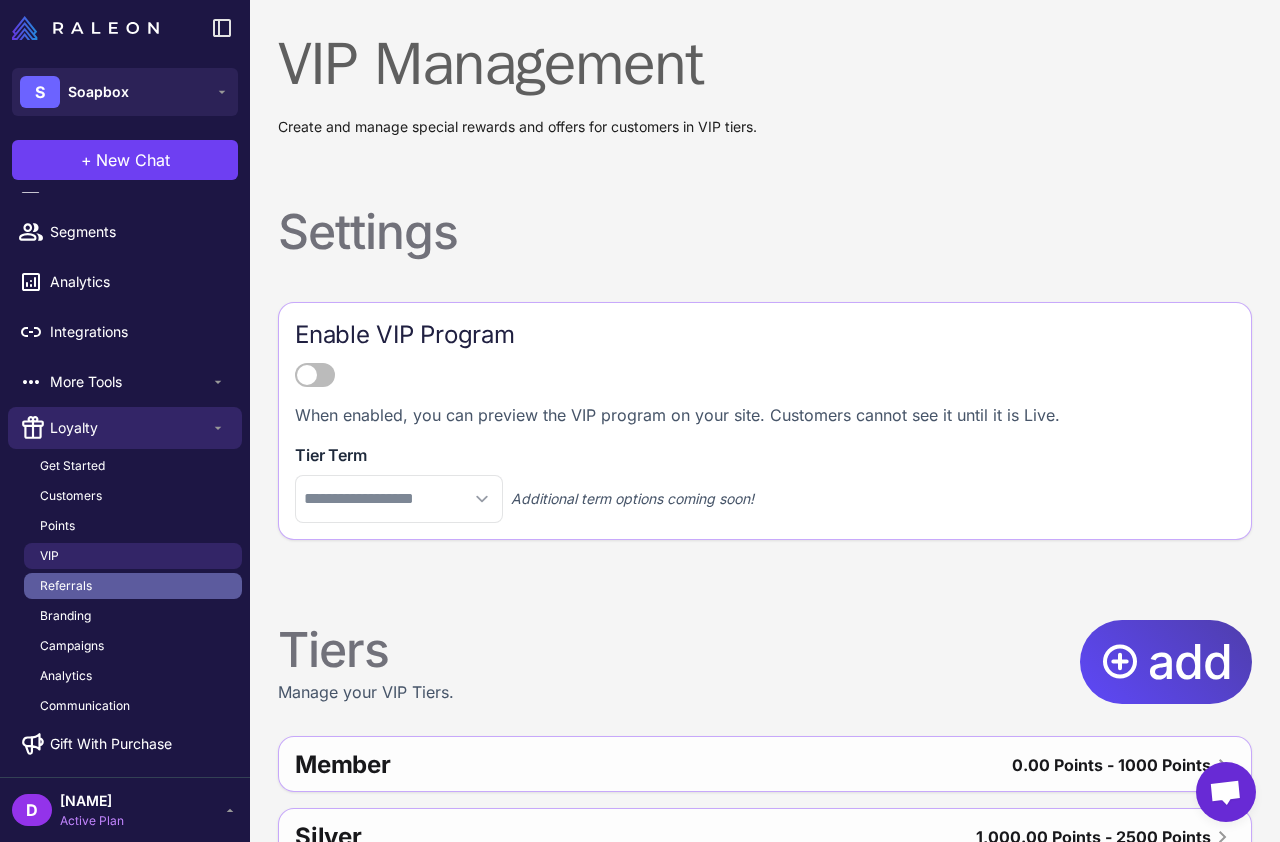 drag, startPoint x: 90, startPoint y: 578, endPoint x: 97, endPoint y: 597, distance: 20.248457 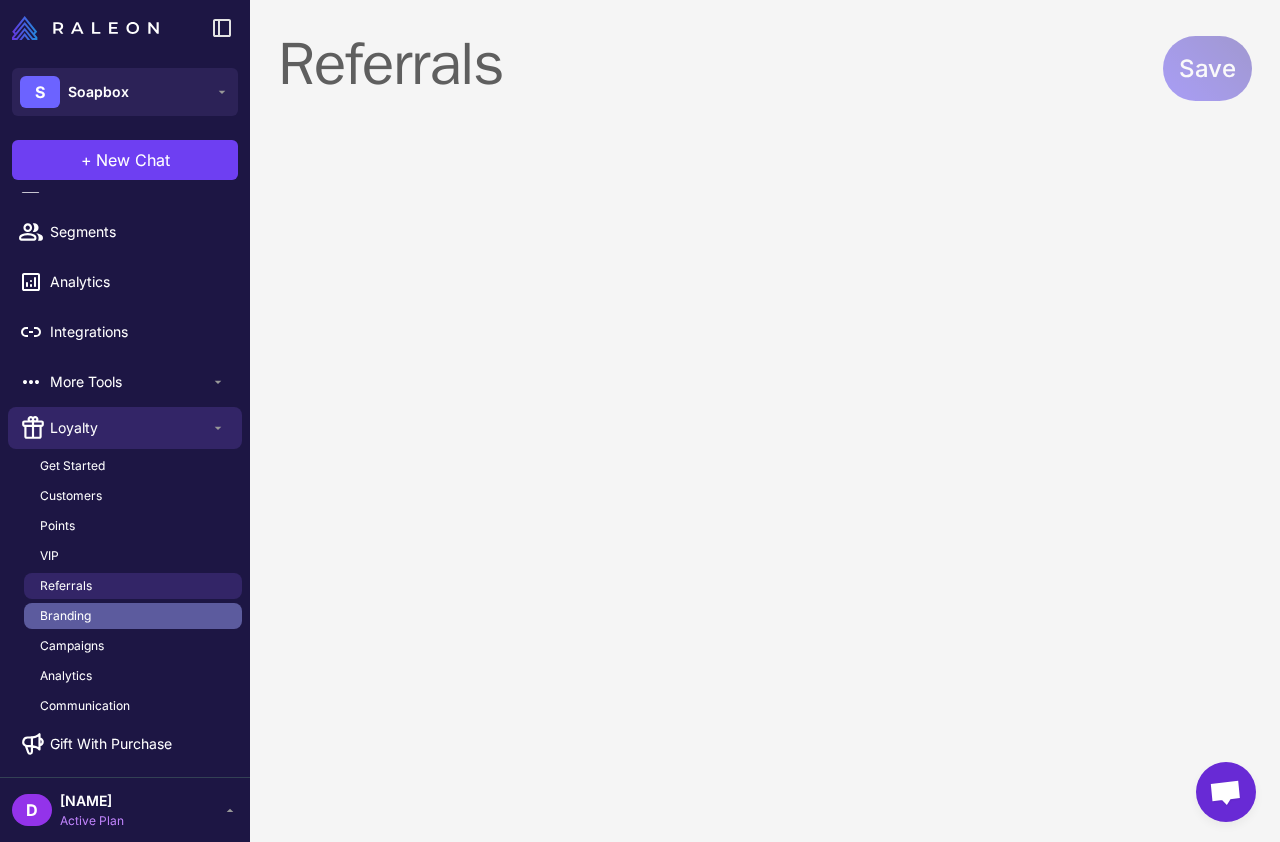 select on "**********" 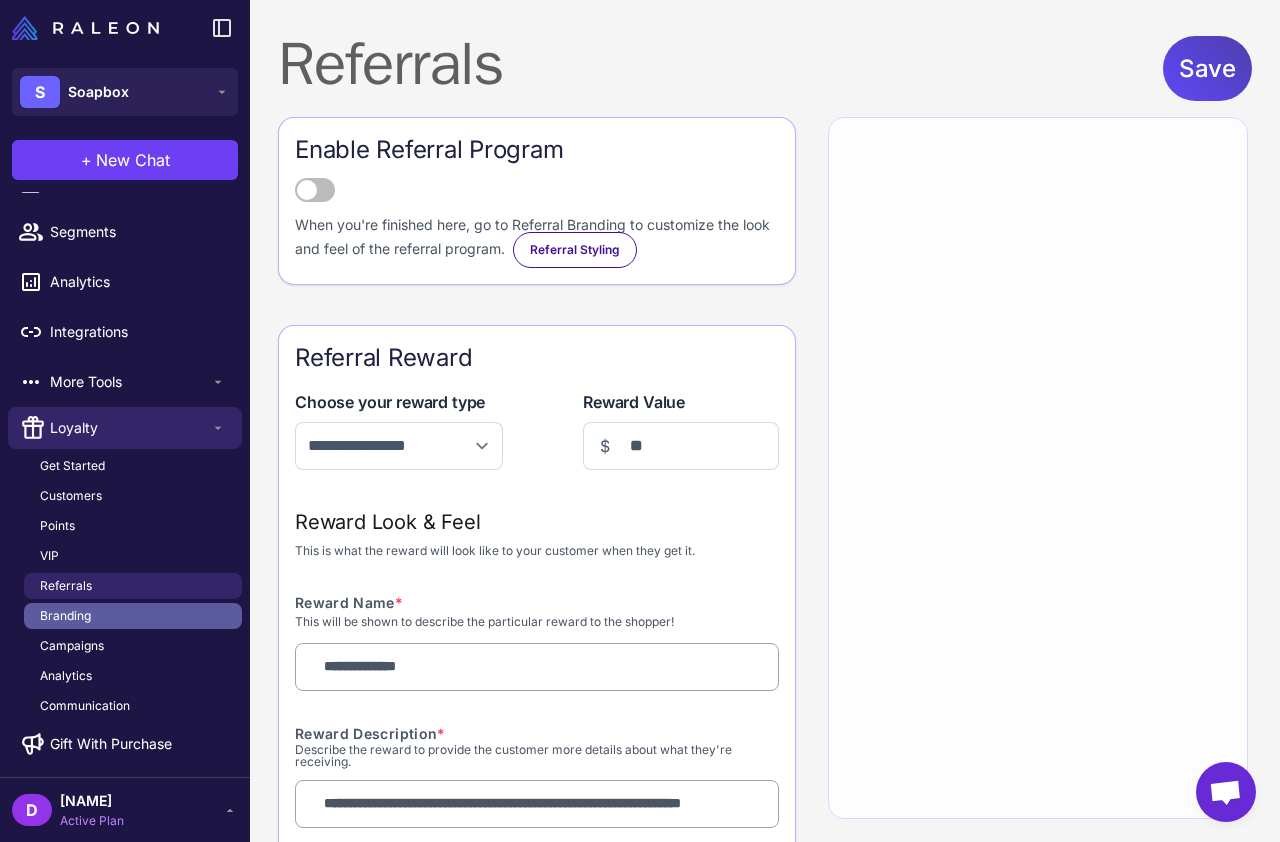 click on "Branding" at bounding box center [133, 616] 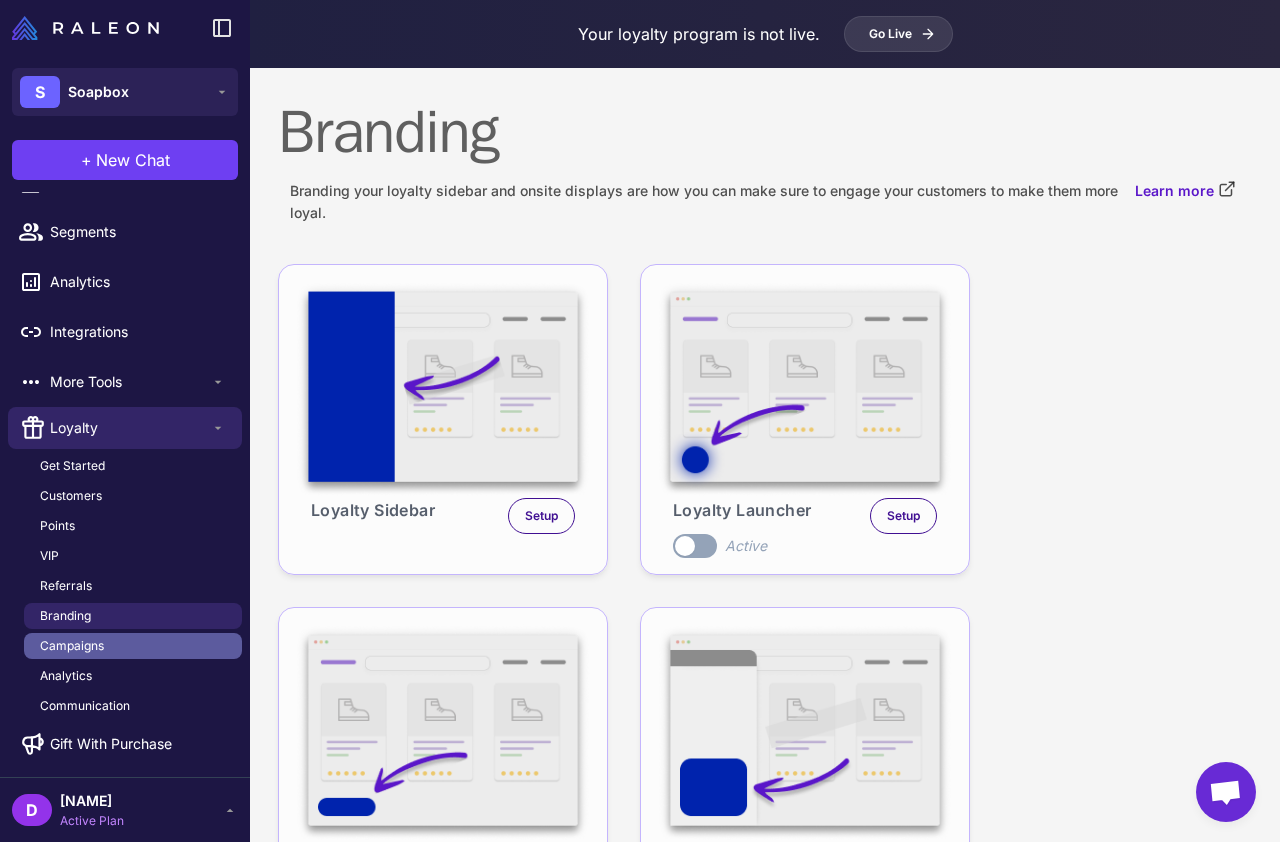 click on "Campaigns" at bounding box center (133, 646) 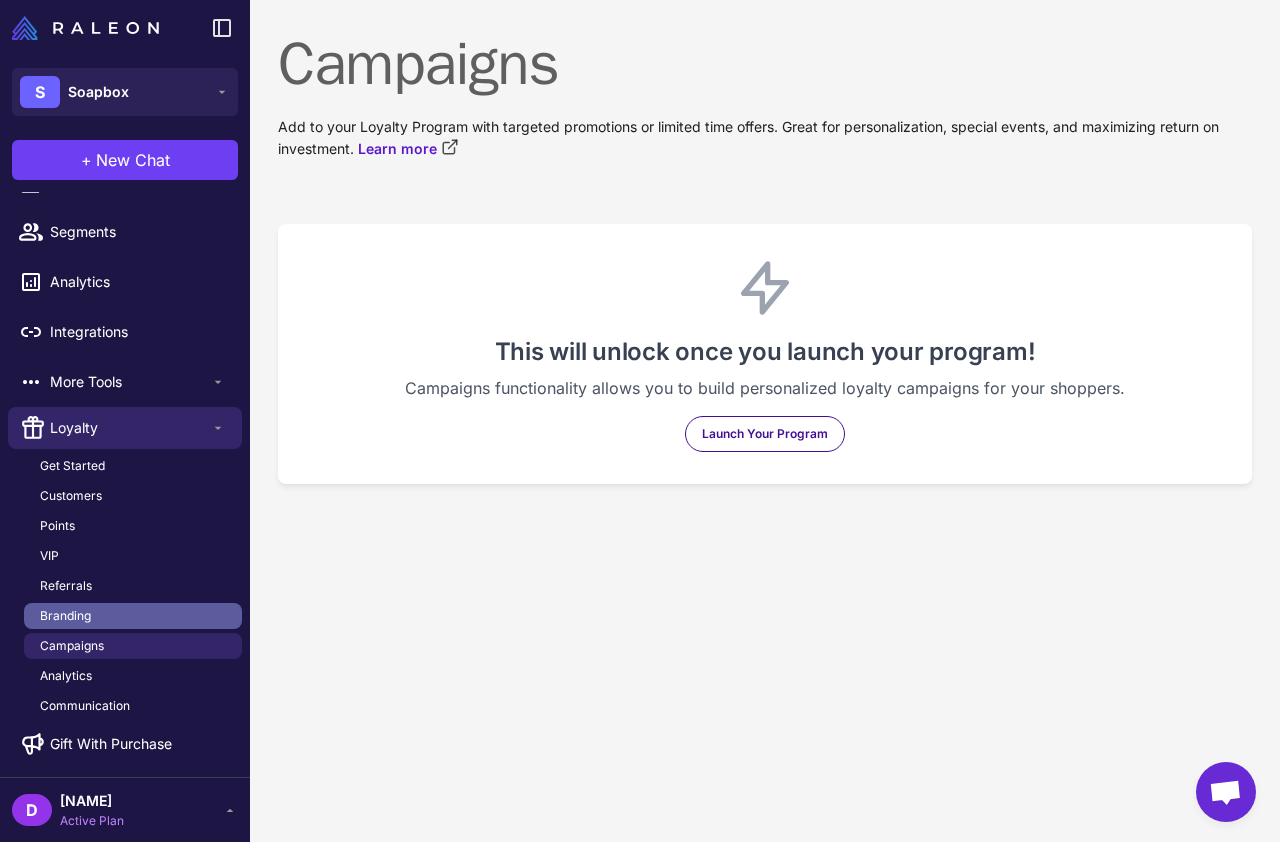 click on "Branding" at bounding box center [133, 616] 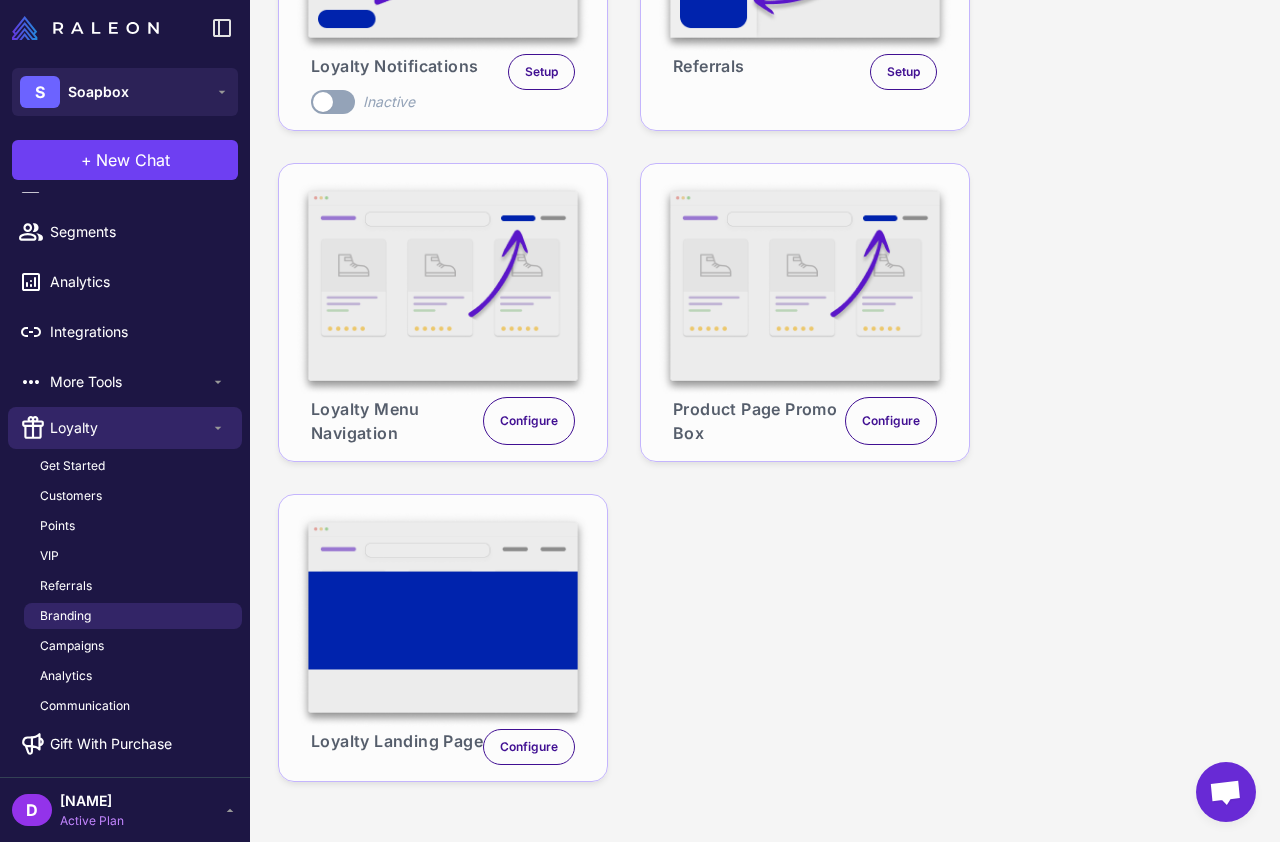 scroll, scrollTop: 0, scrollLeft: 0, axis: both 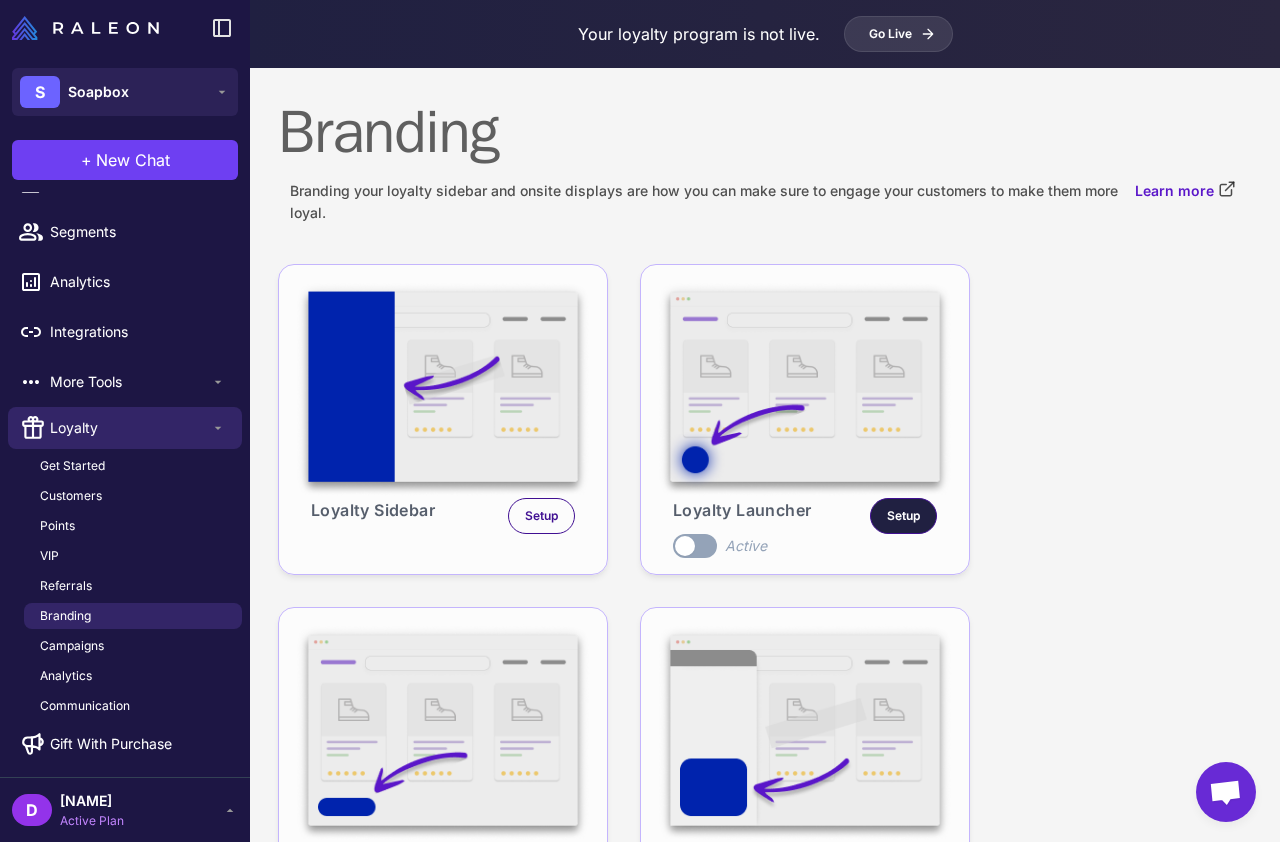 click on "Setup" at bounding box center [903, 516] 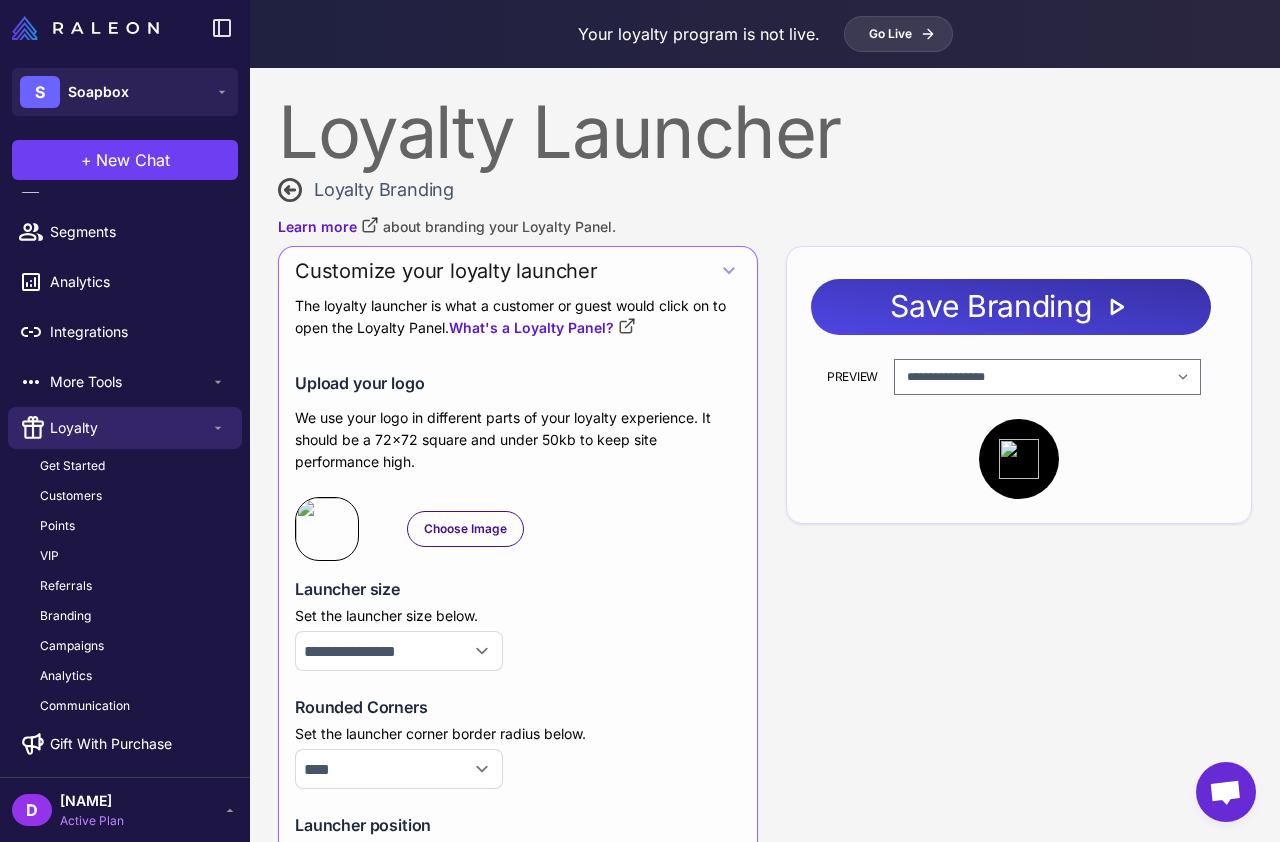 select on "******" 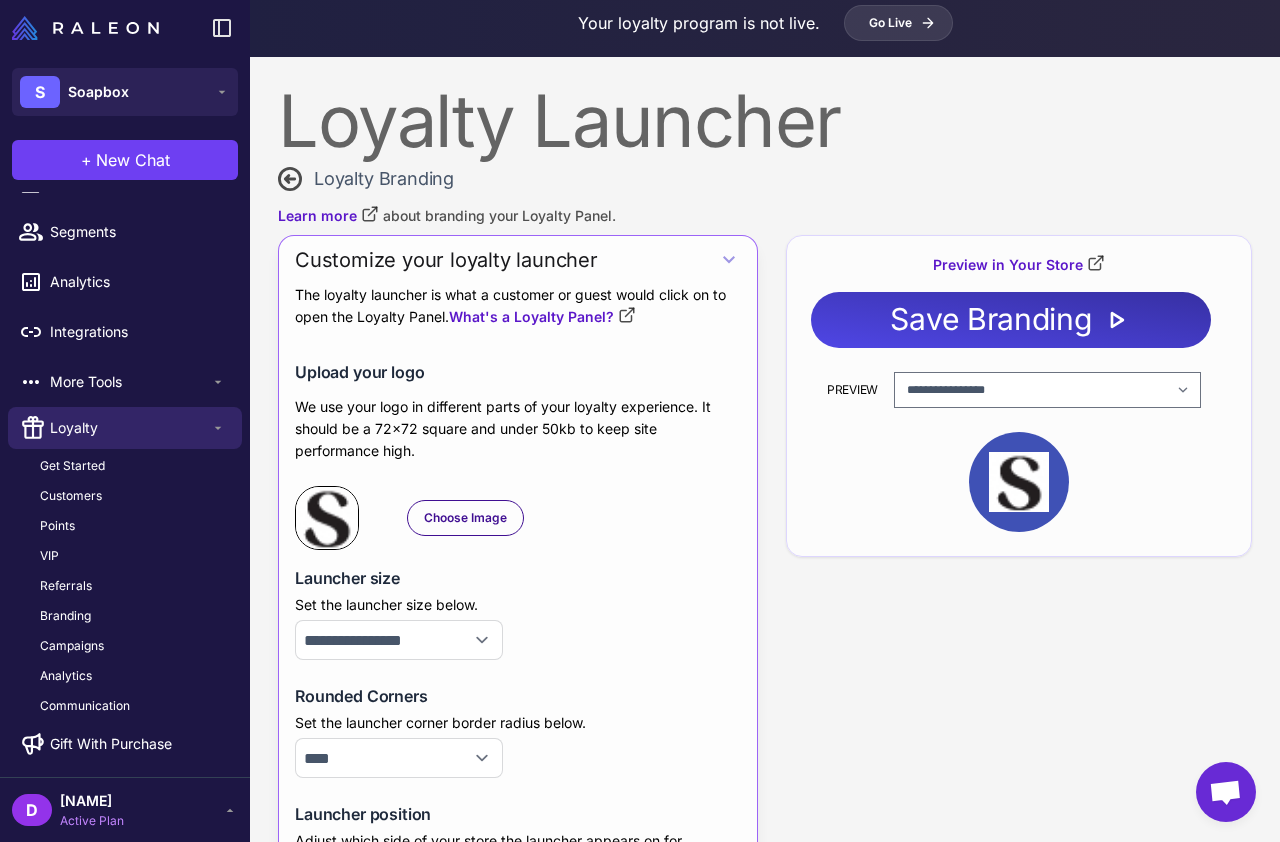 scroll, scrollTop: 0, scrollLeft: 0, axis: both 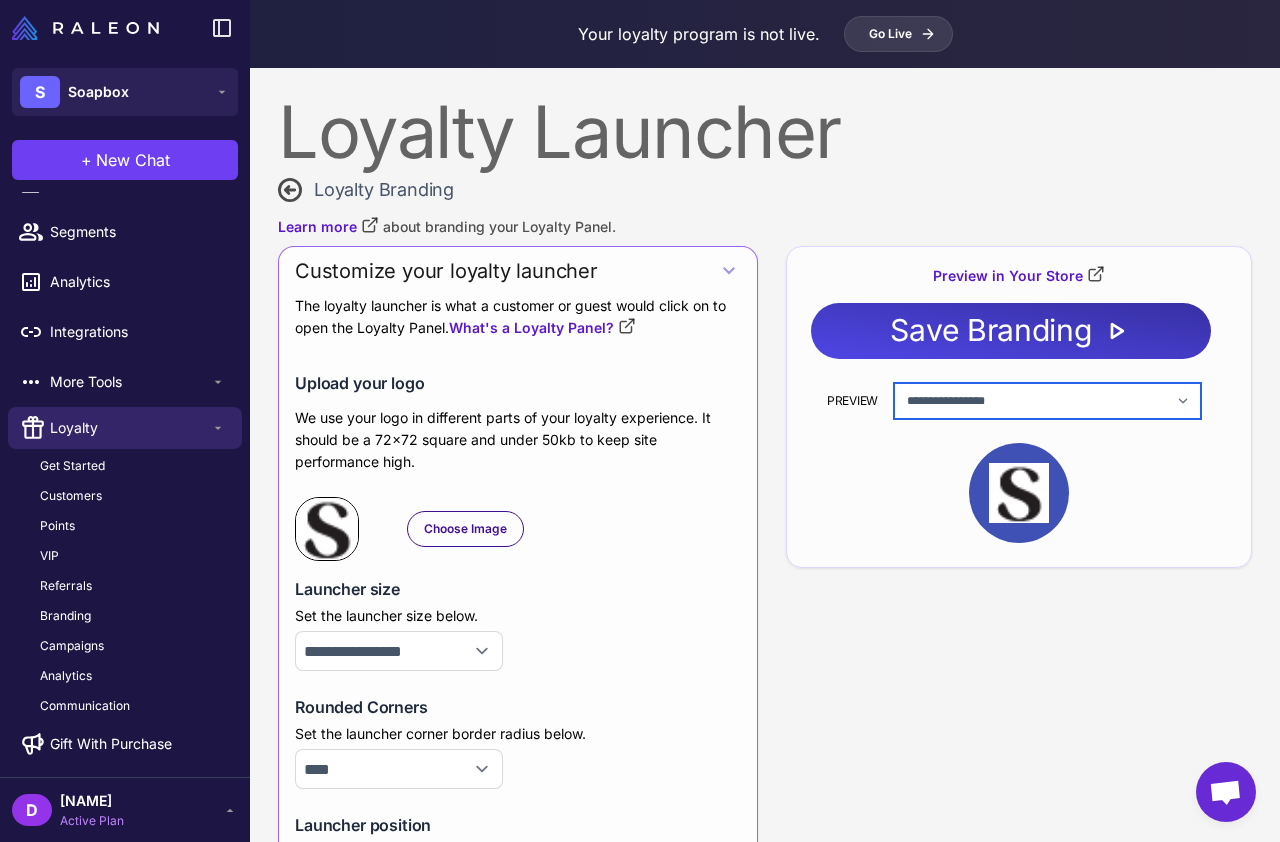 click on "**********" at bounding box center [1047, 401] 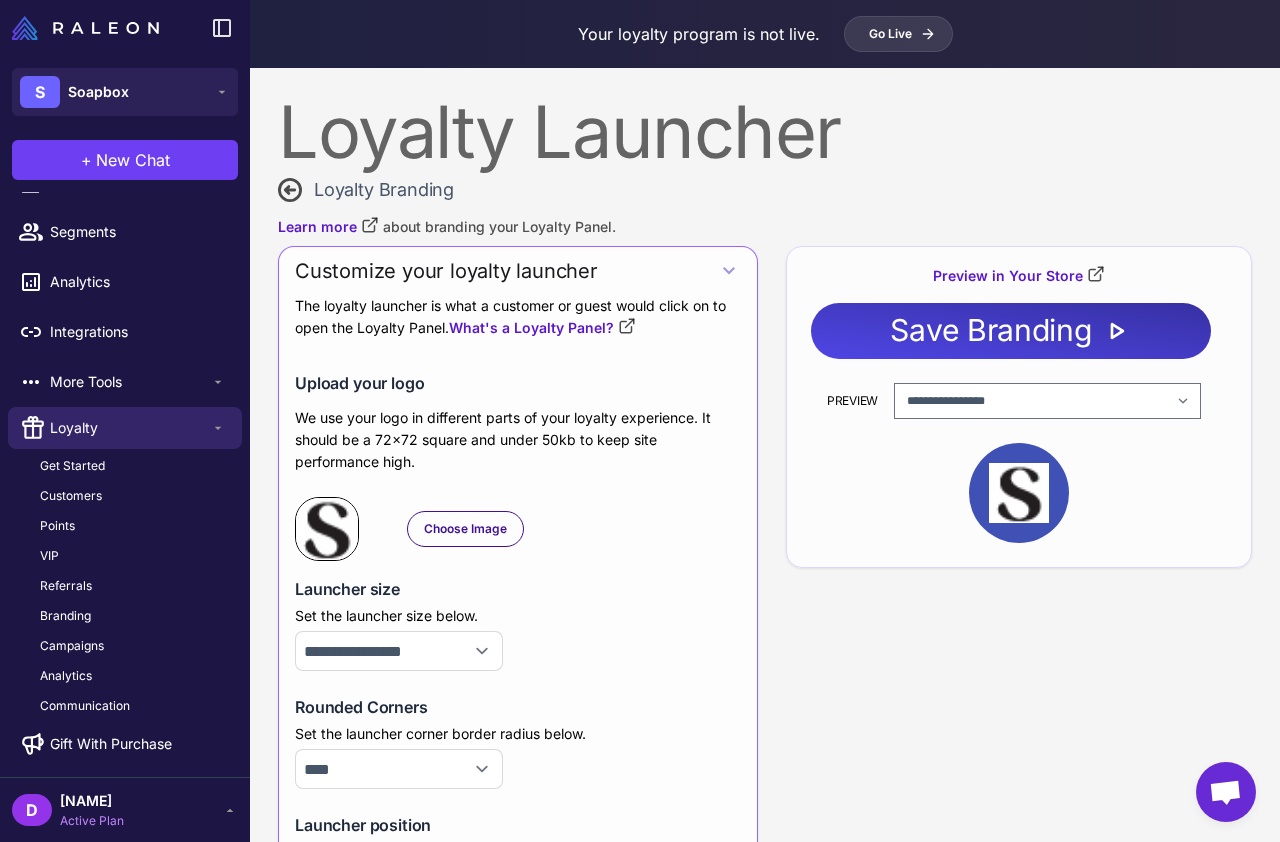 click 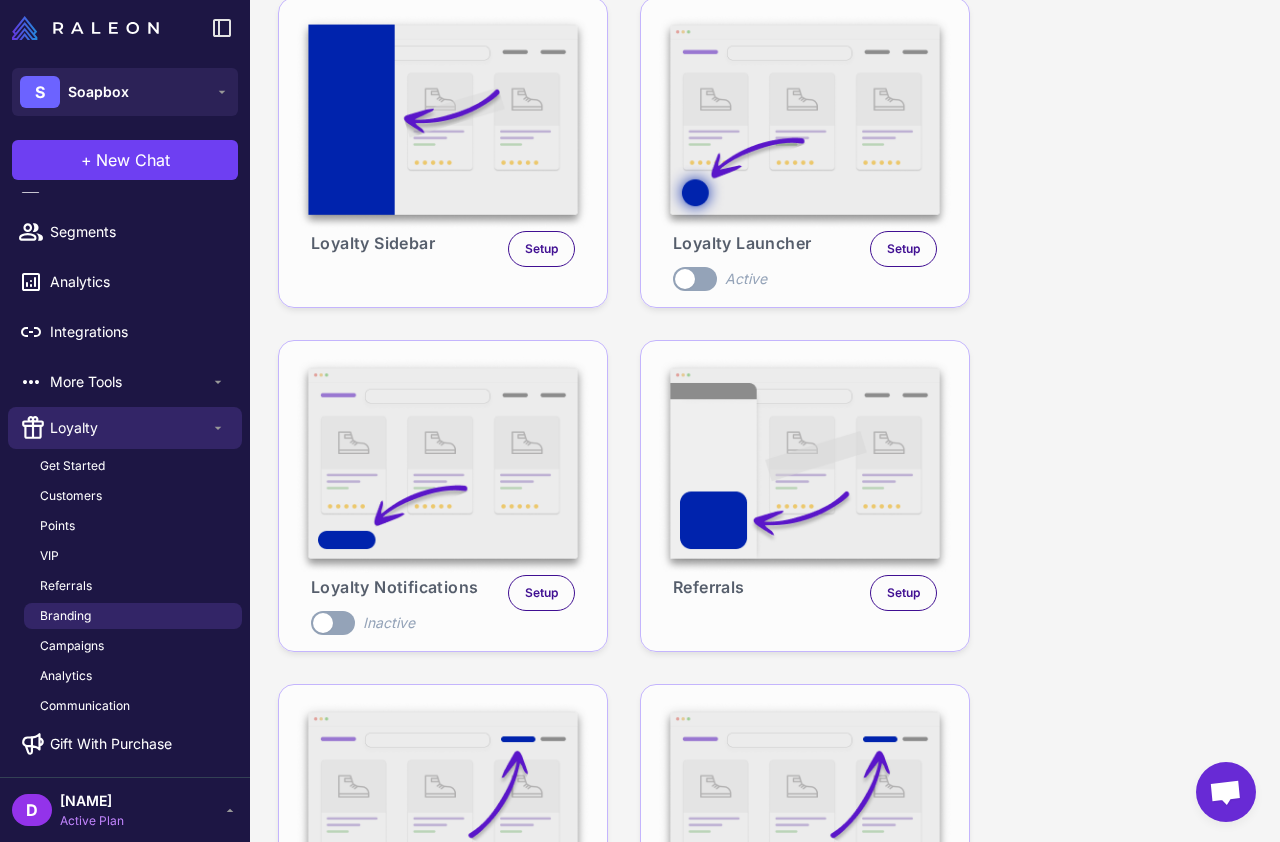 scroll, scrollTop: 0, scrollLeft: 0, axis: both 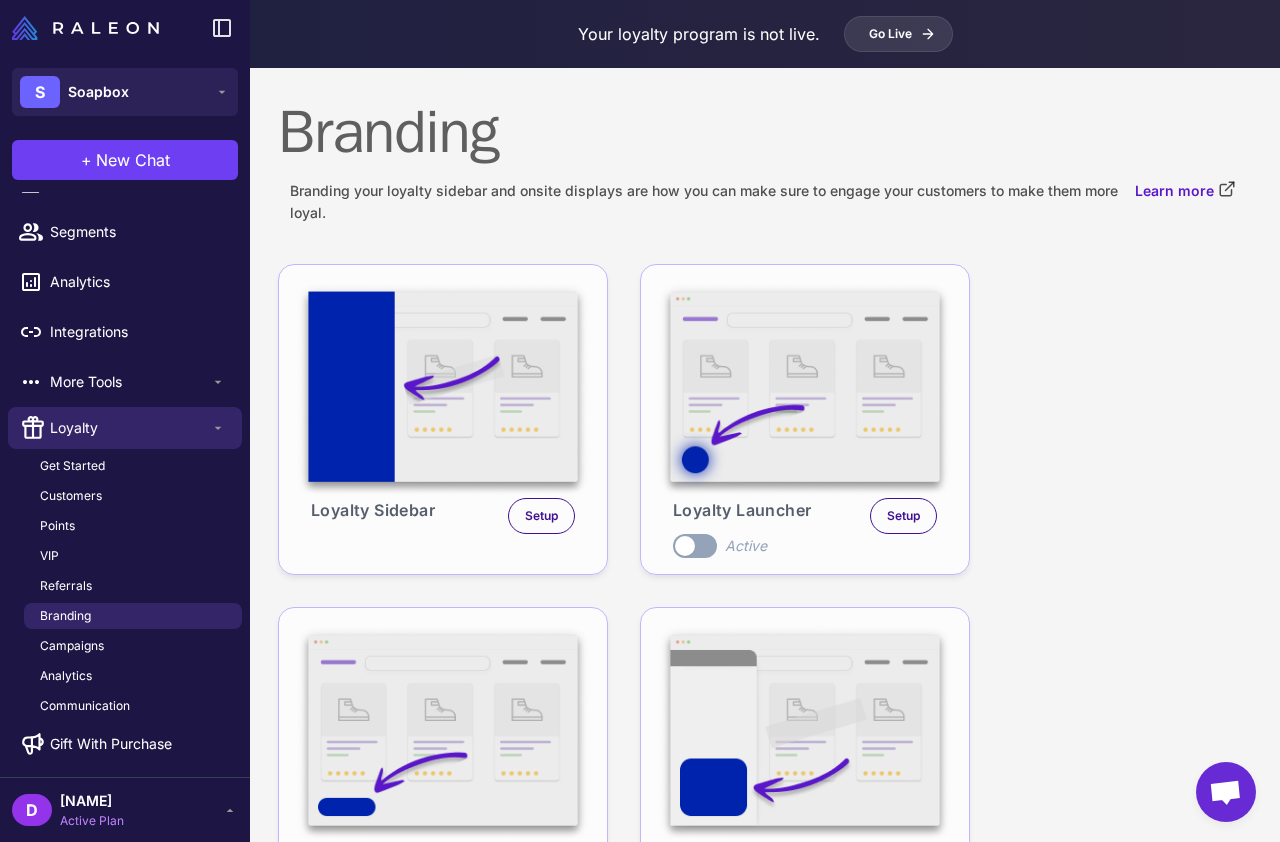 click at bounding box center (685, 546) 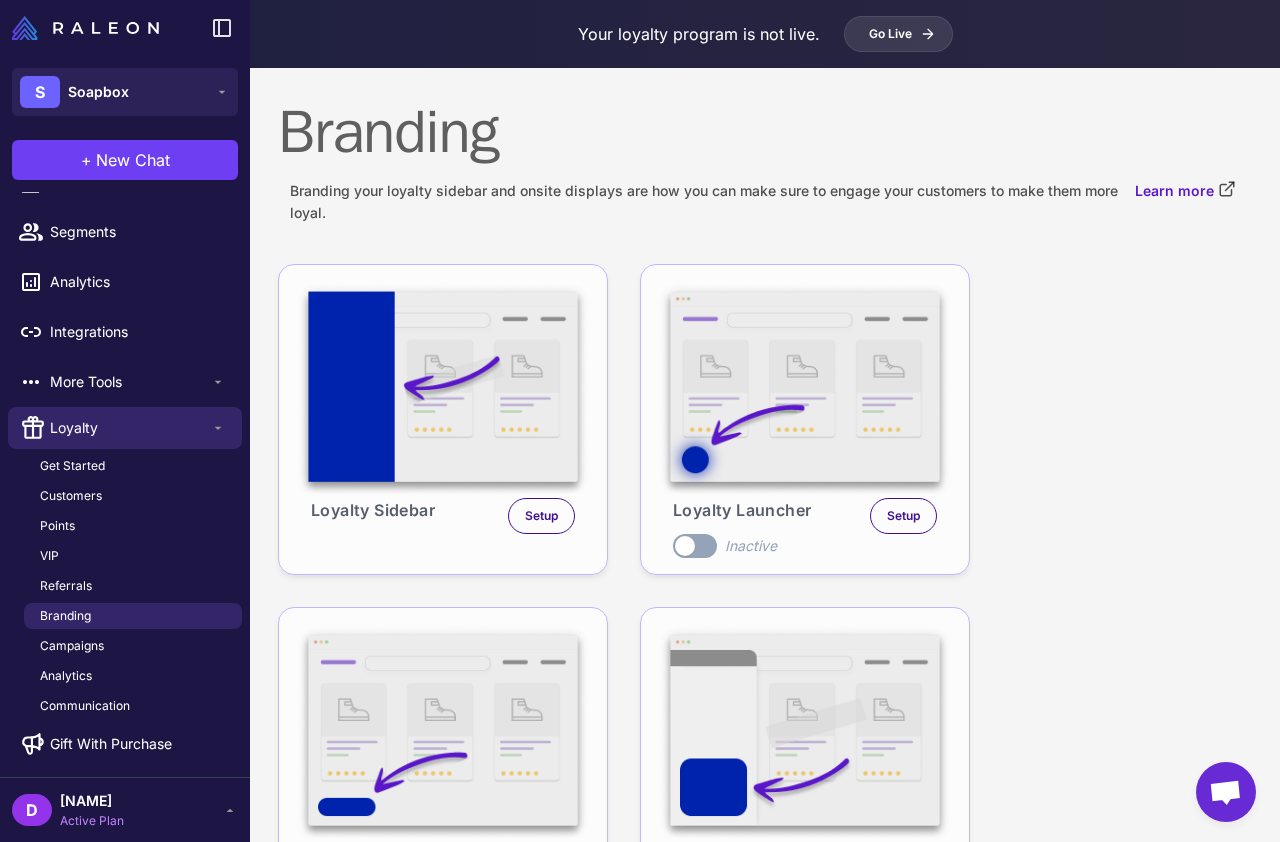 click on "Loyalty Sidebar Setup Loyalty Launcher Setup Toggle Inactive Loyalty Notifications Setup Toggle Inactive Referrals Setup Loyalty Menu Navigation Configure Product Page Promo Box Configure Loyalty Landing Page Configure" at bounding box center [765, 933] 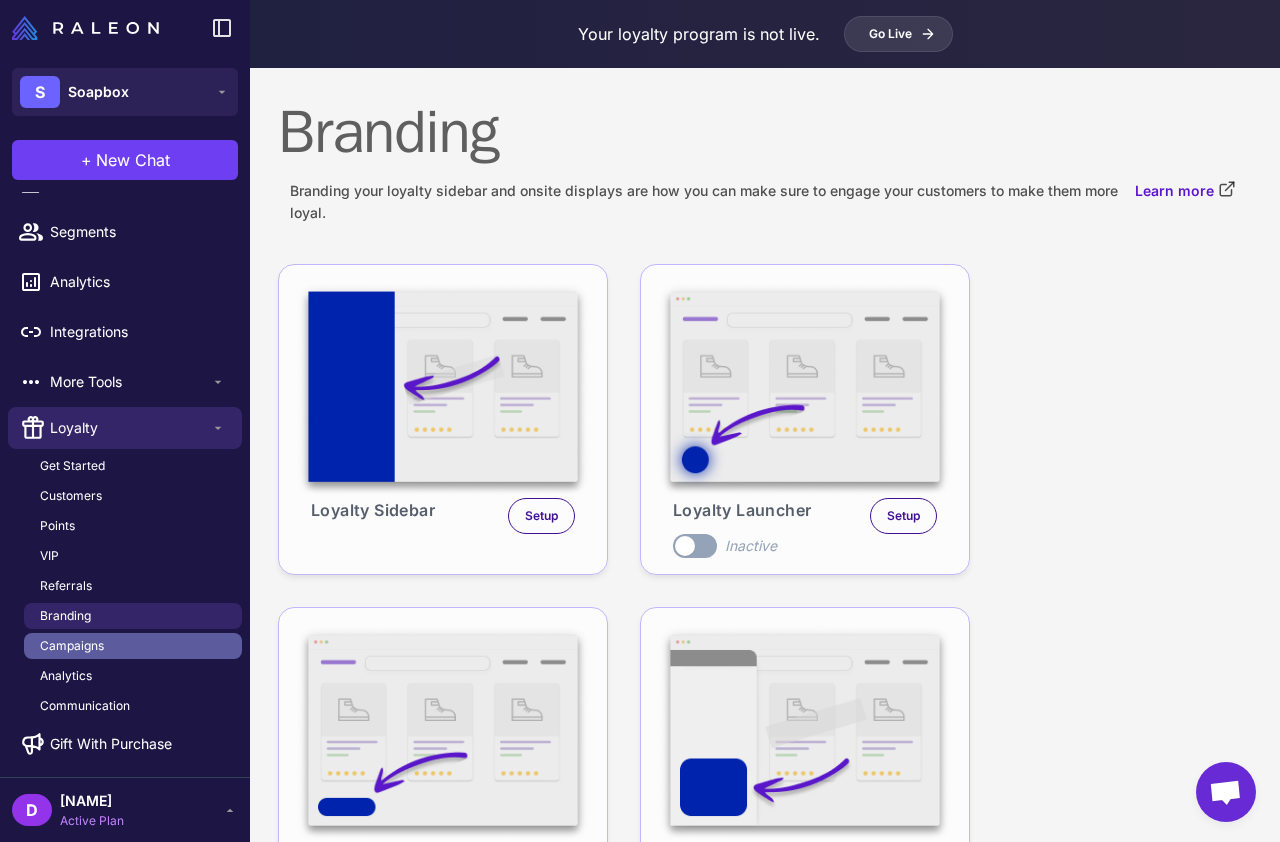 click on "Campaigns" at bounding box center (72, 646) 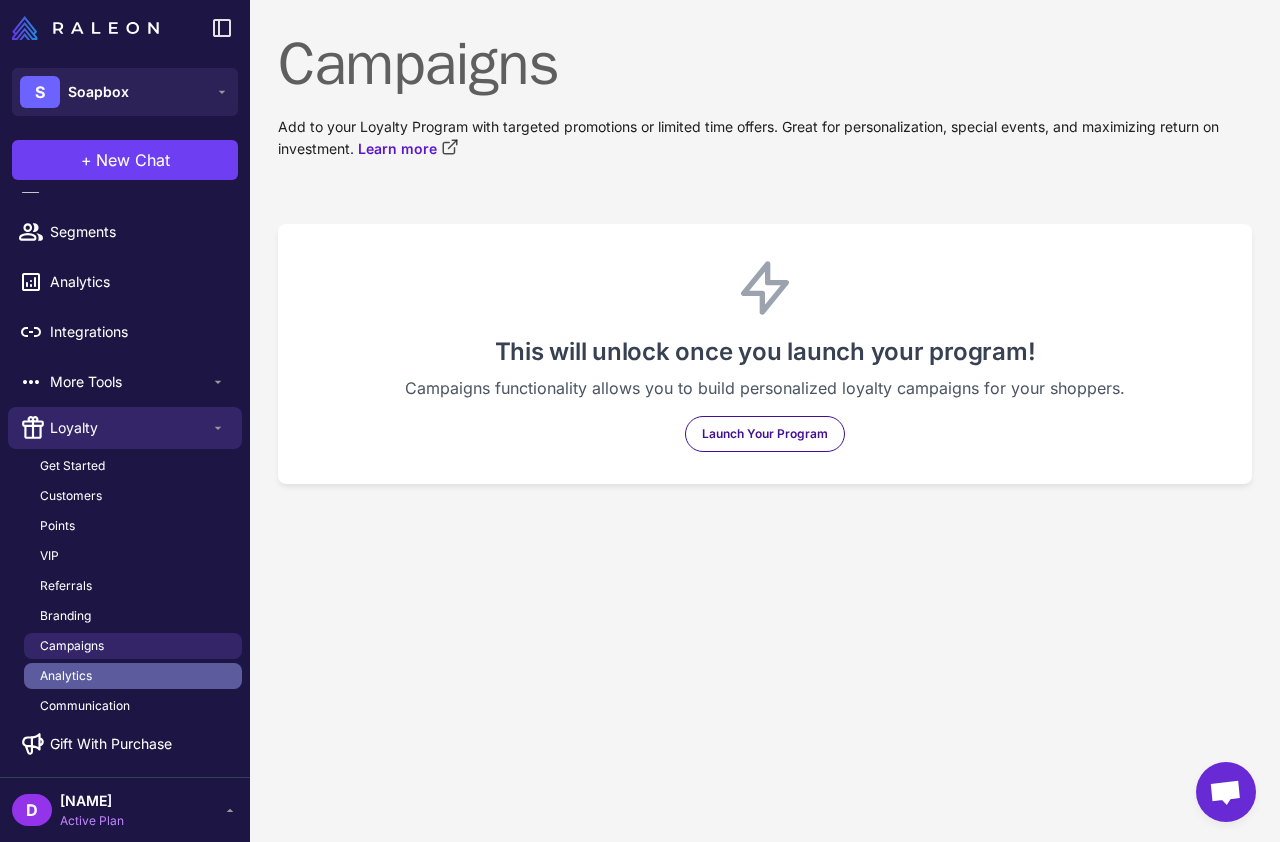 click on "Analytics" at bounding box center [66, 676] 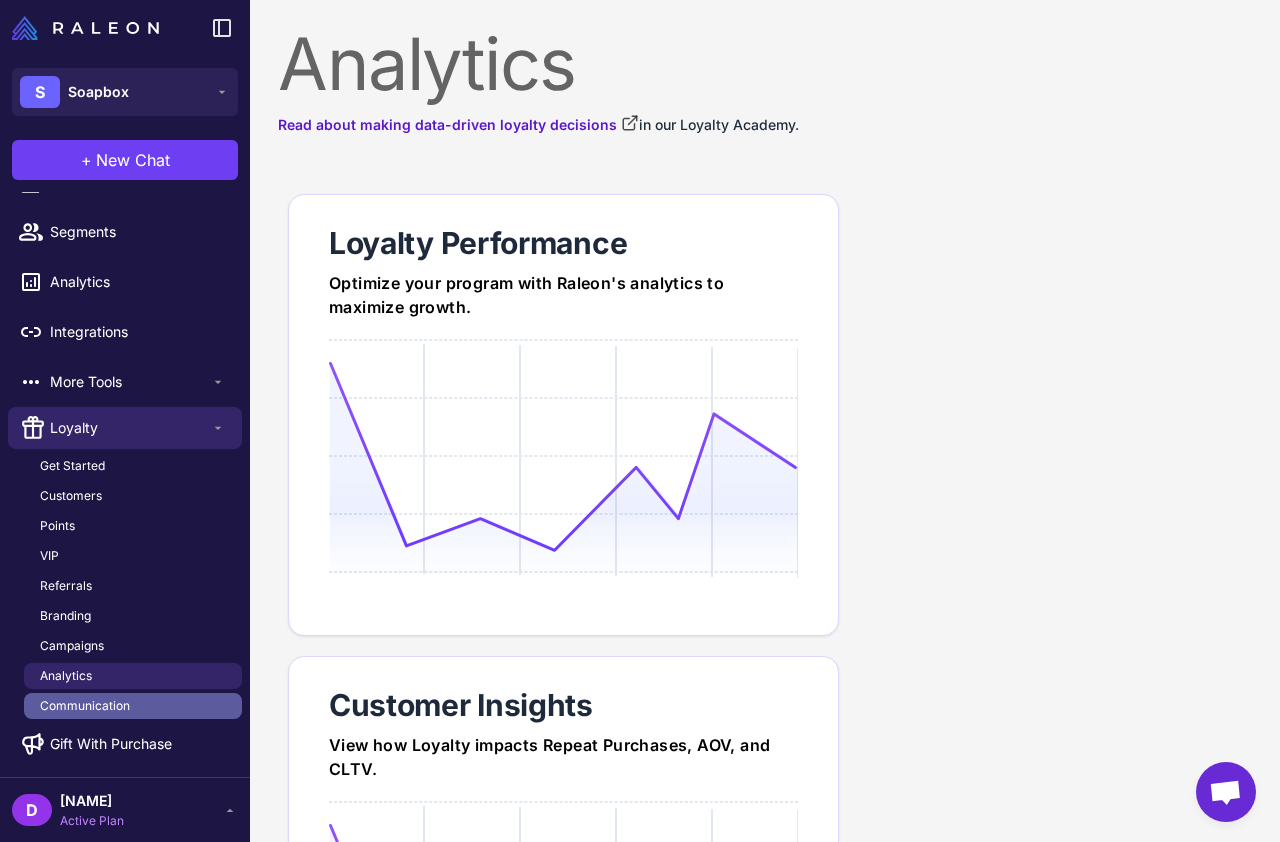 click on "Communication" at bounding box center (133, 706) 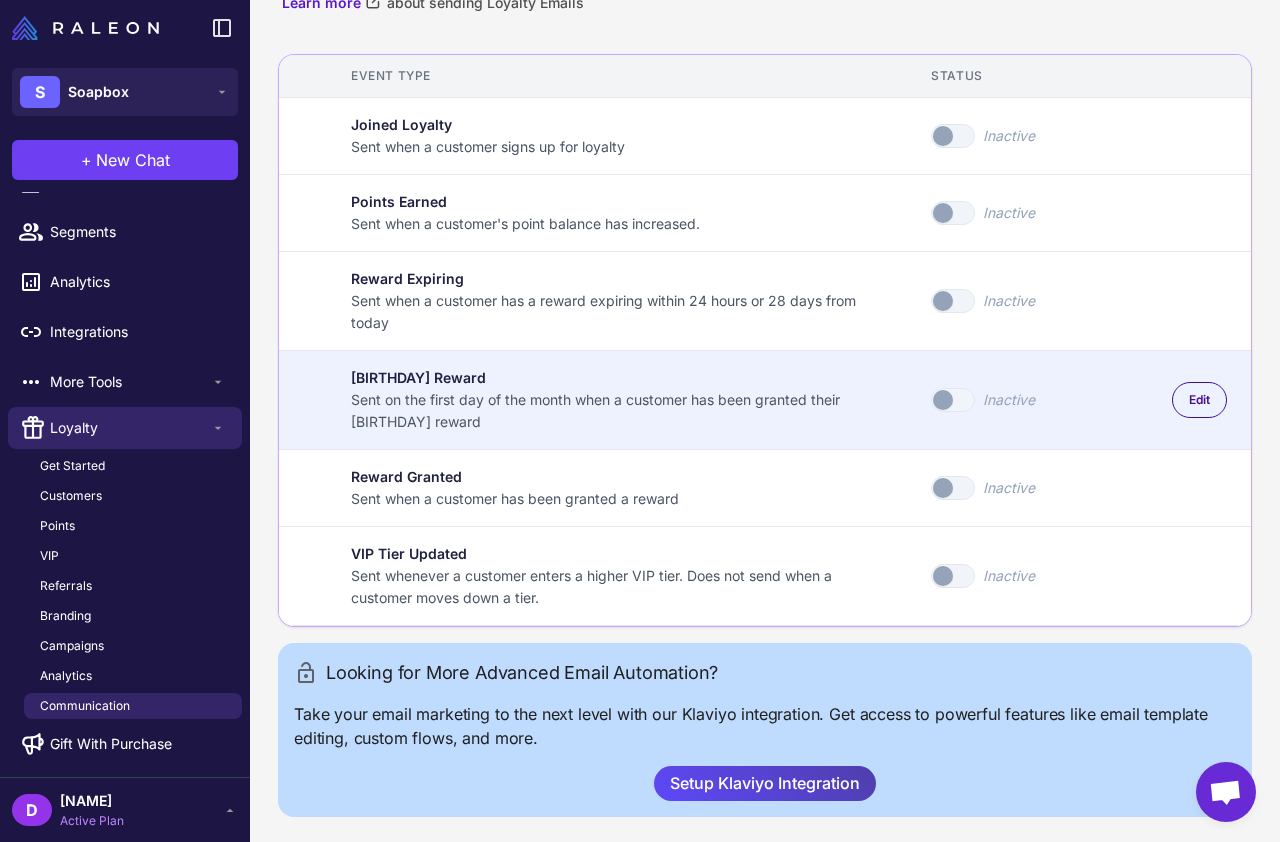 scroll, scrollTop: 119, scrollLeft: 0, axis: vertical 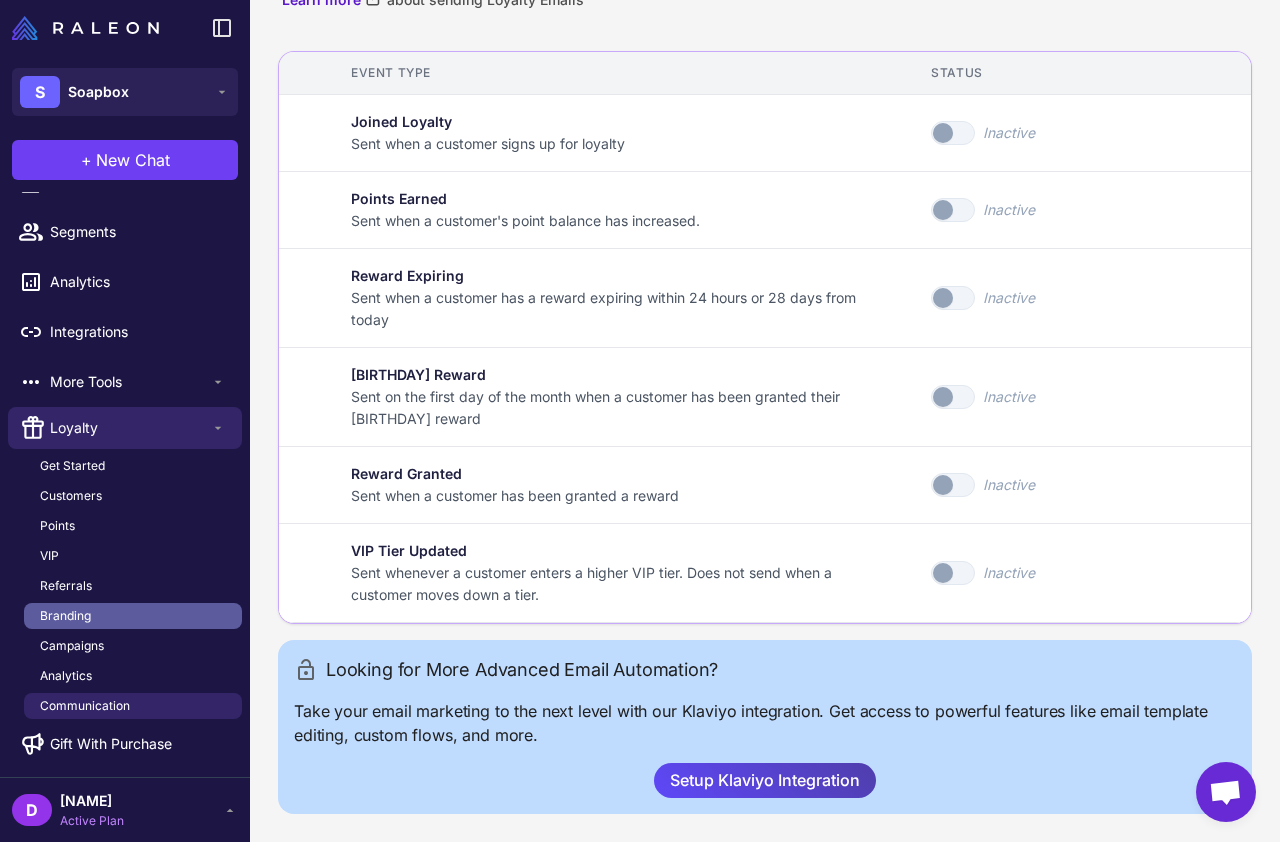 click on "Branding" at bounding box center [133, 616] 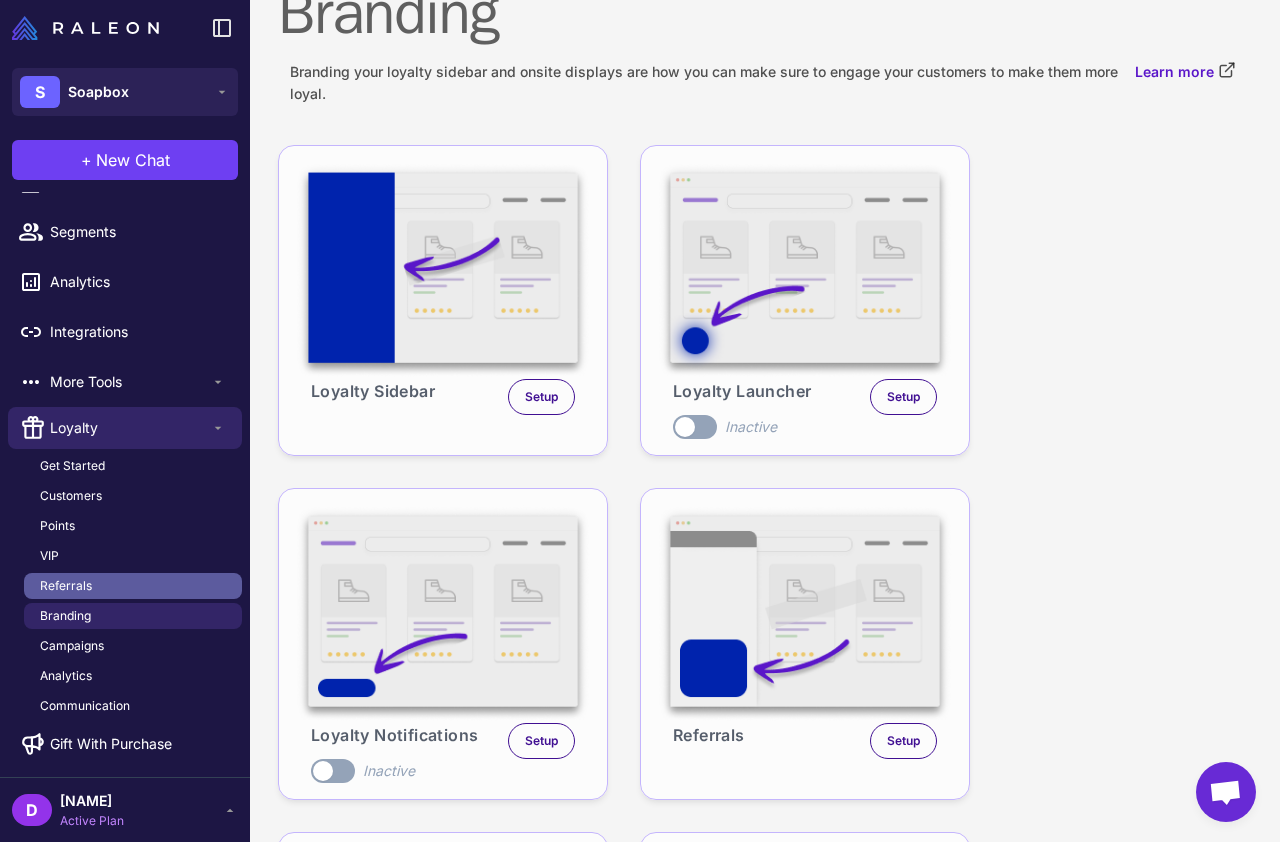 scroll, scrollTop: 187, scrollLeft: 0, axis: vertical 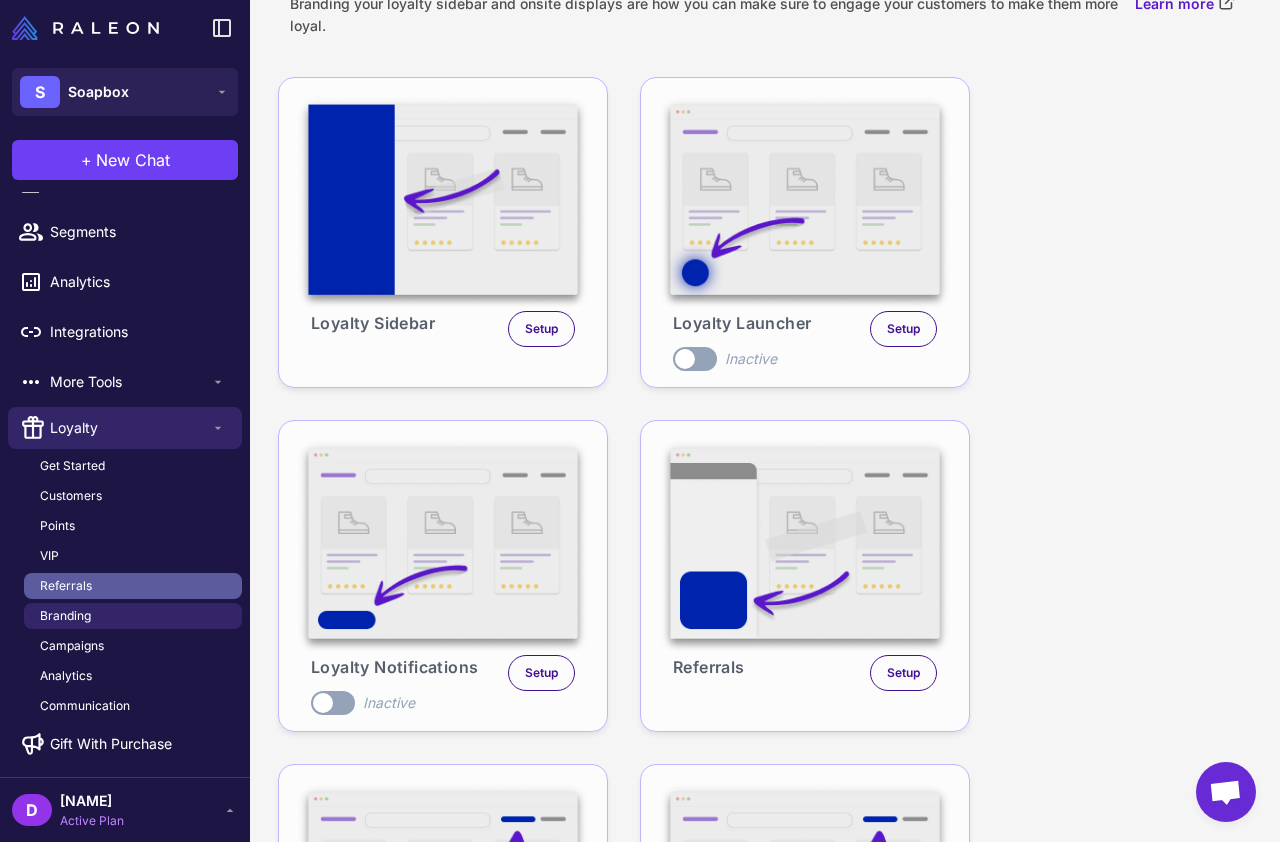 click on "Referrals" at bounding box center [133, 586] 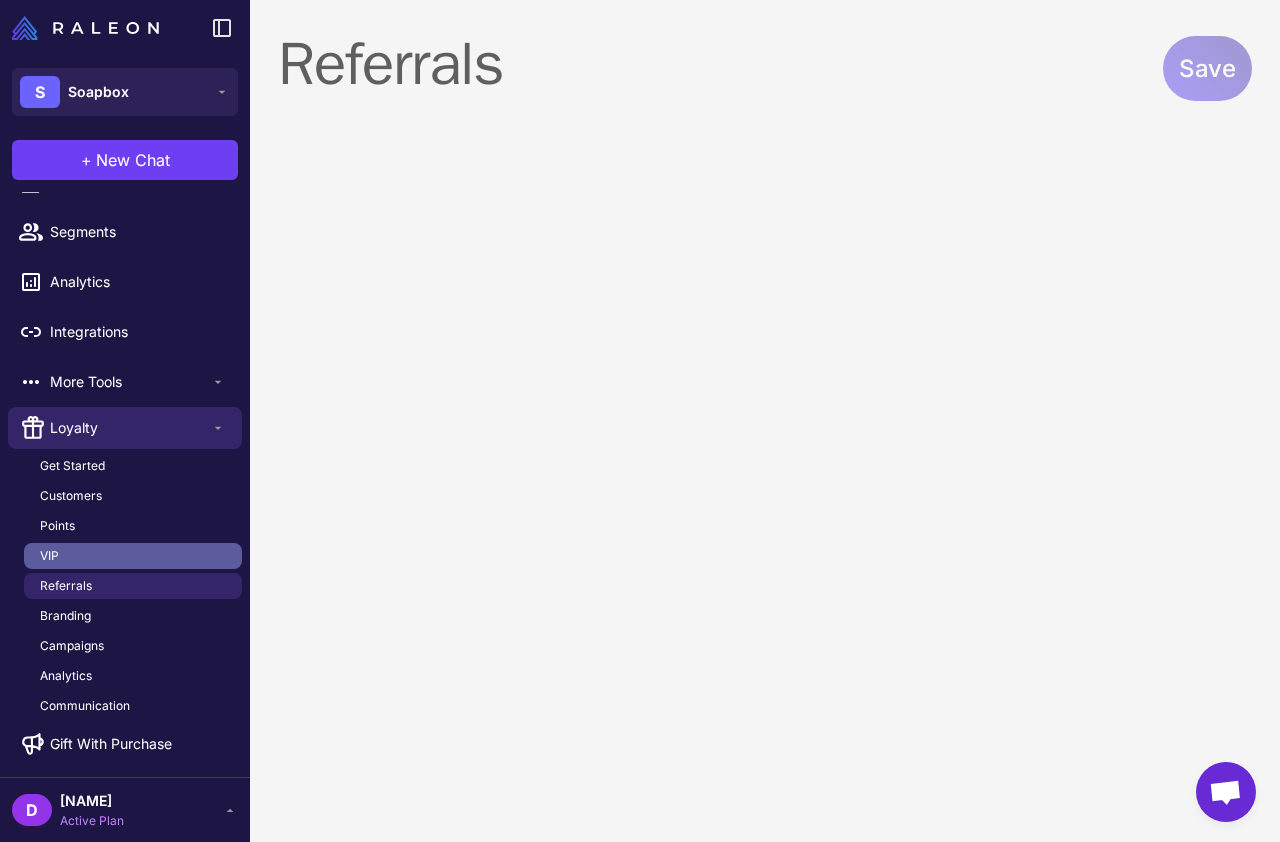 select on "**********" 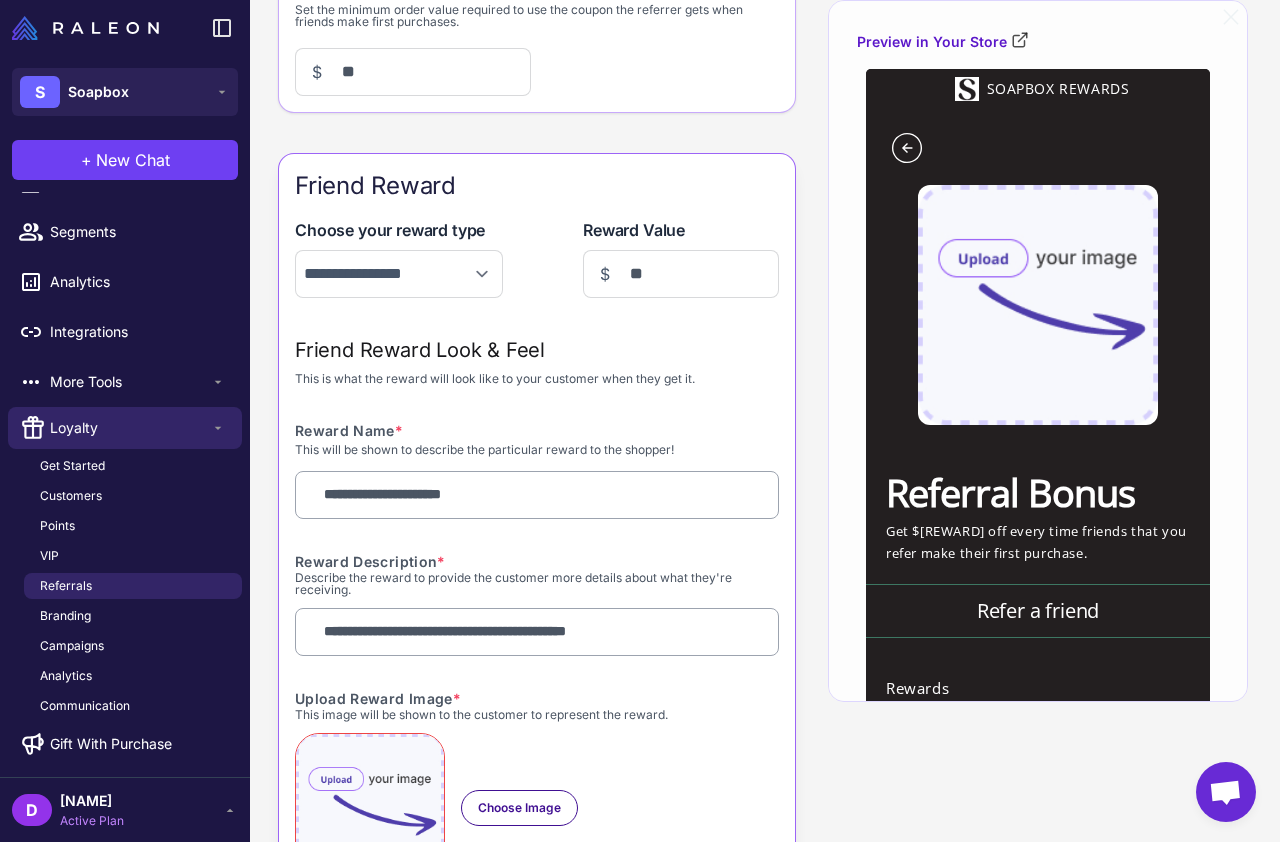 scroll, scrollTop: 1319, scrollLeft: 0, axis: vertical 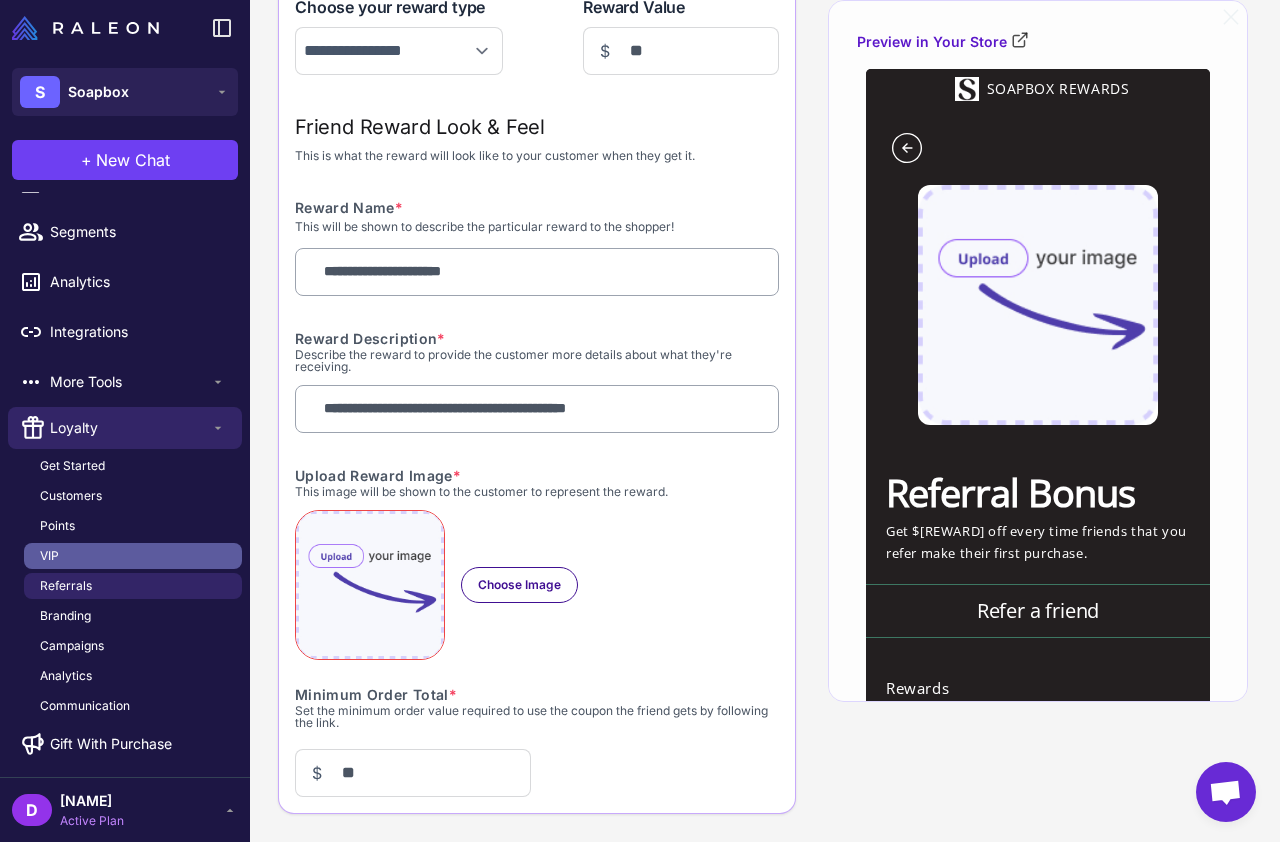 click on "VIP" at bounding box center (133, 556) 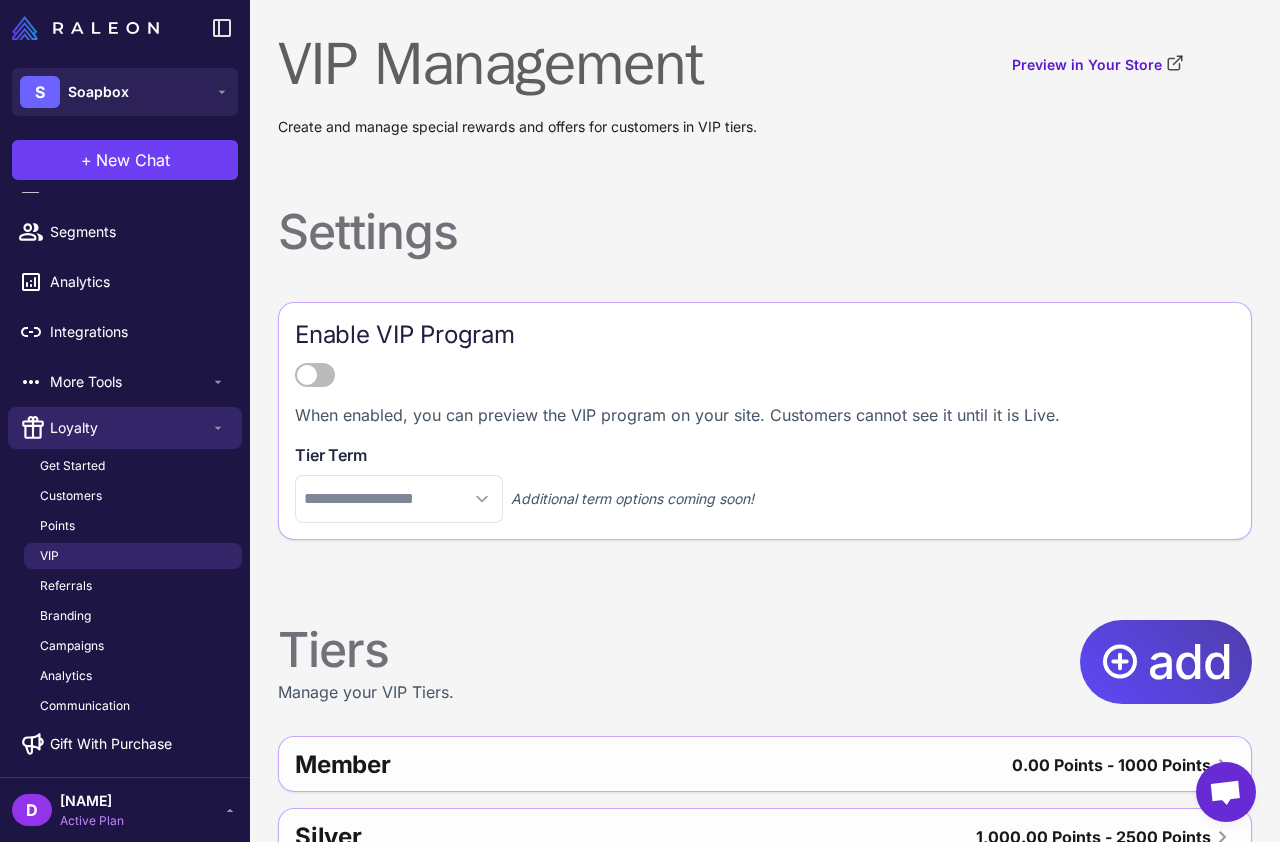 scroll, scrollTop: 122, scrollLeft: 0, axis: vertical 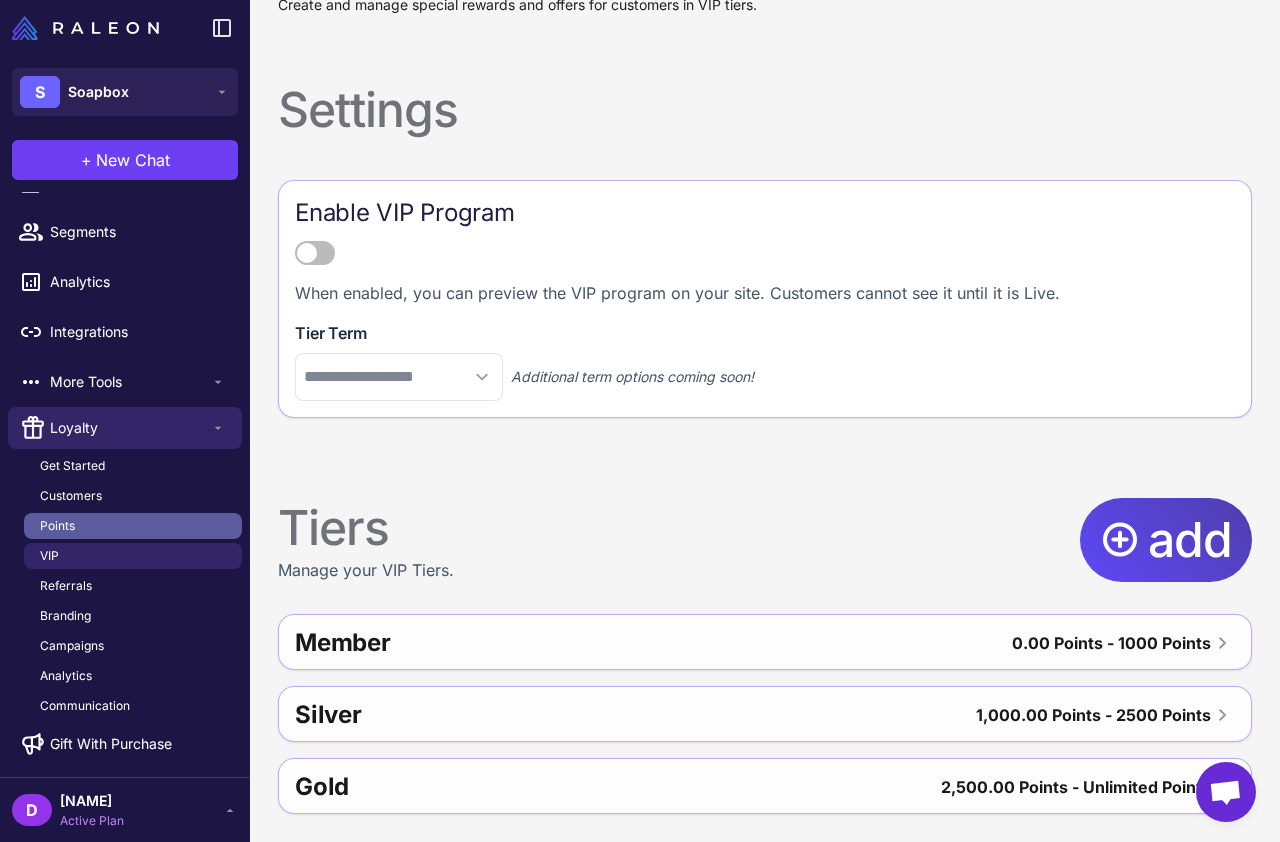click on "Points" at bounding box center (133, 526) 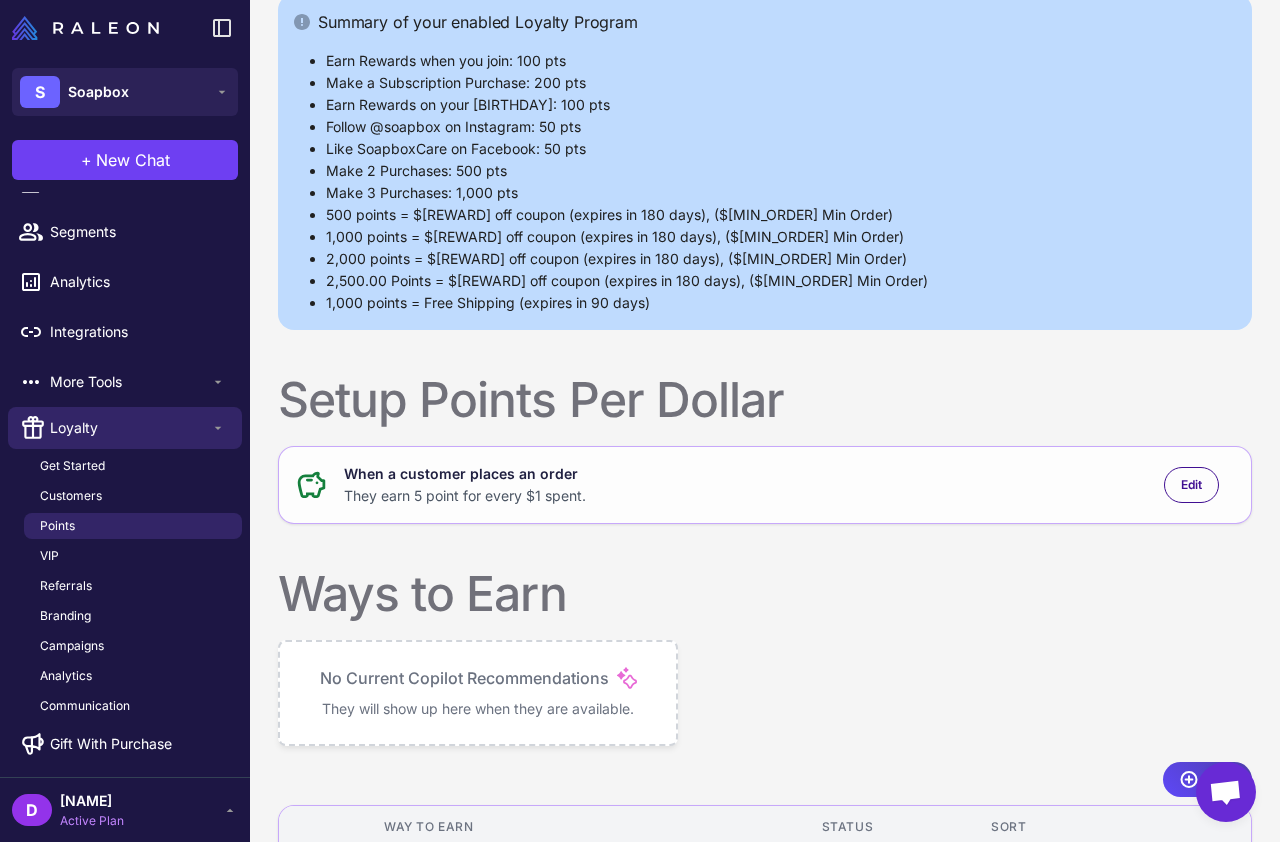 scroll, scrollTop: 1542, scrollLeft: 0, axis: vertical 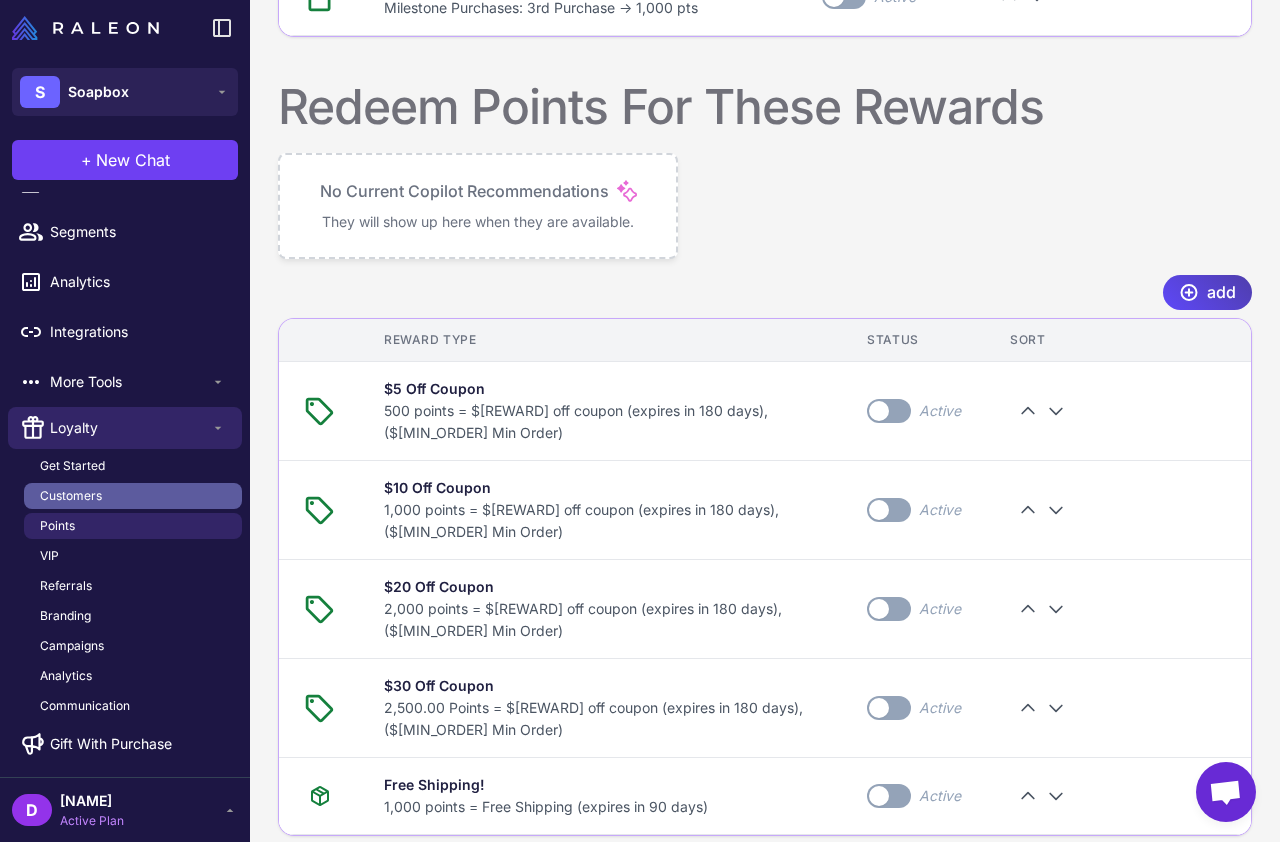 click on "Customers" at bounding box center [133, 496] 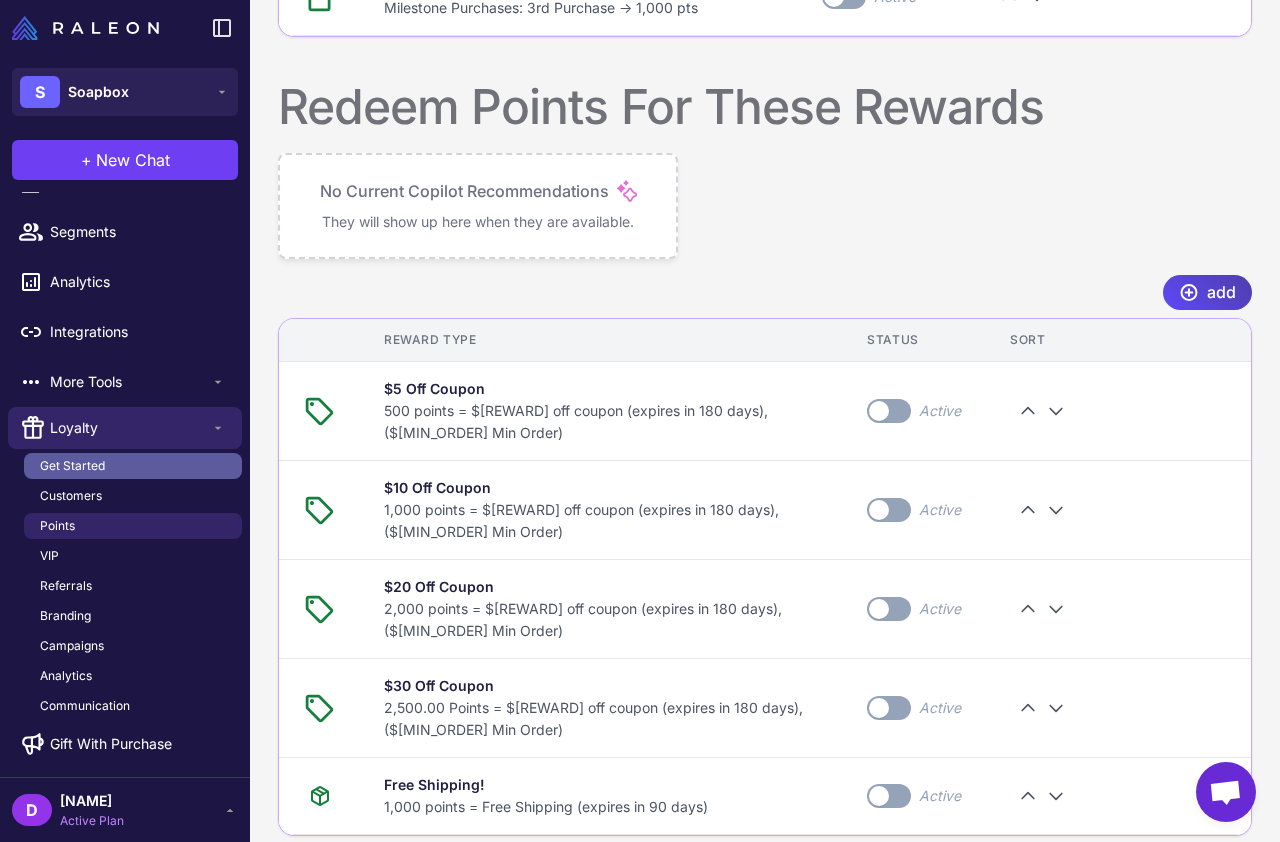 scroll, scrollTop: 0, scrollLeft: 0, axis: both 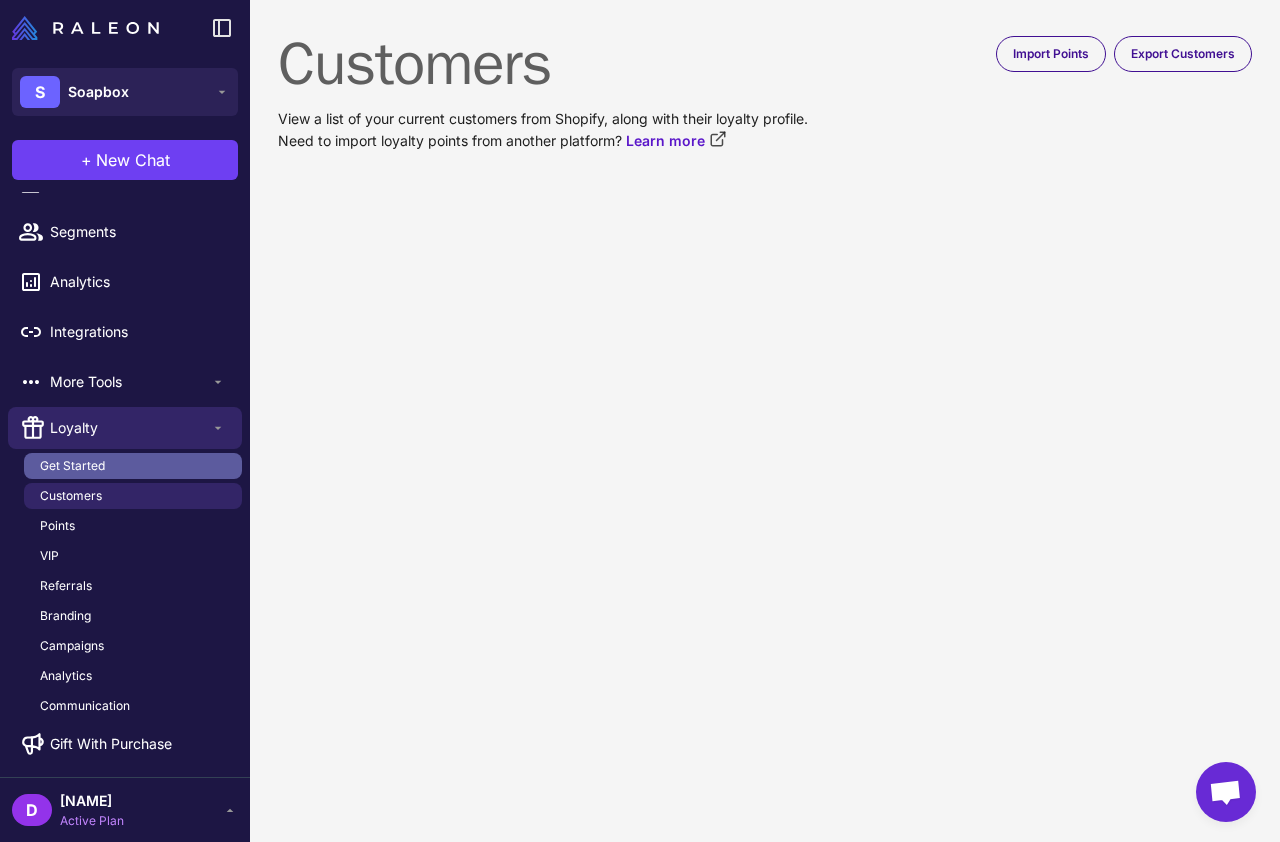 click on "Get Started" at bounding box center (133, 466) 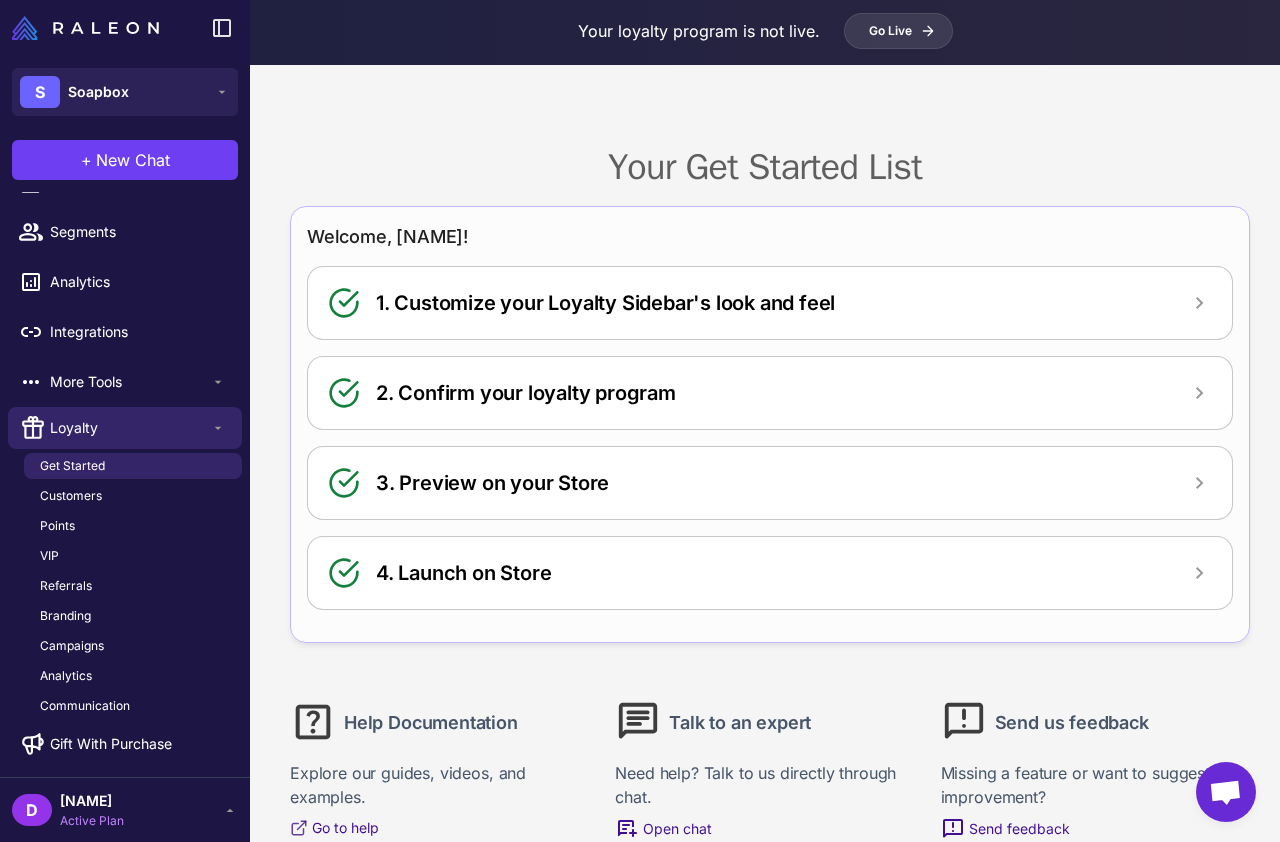 scroll, scrollTop: 4, scrollLeft: 0, axis: vertical 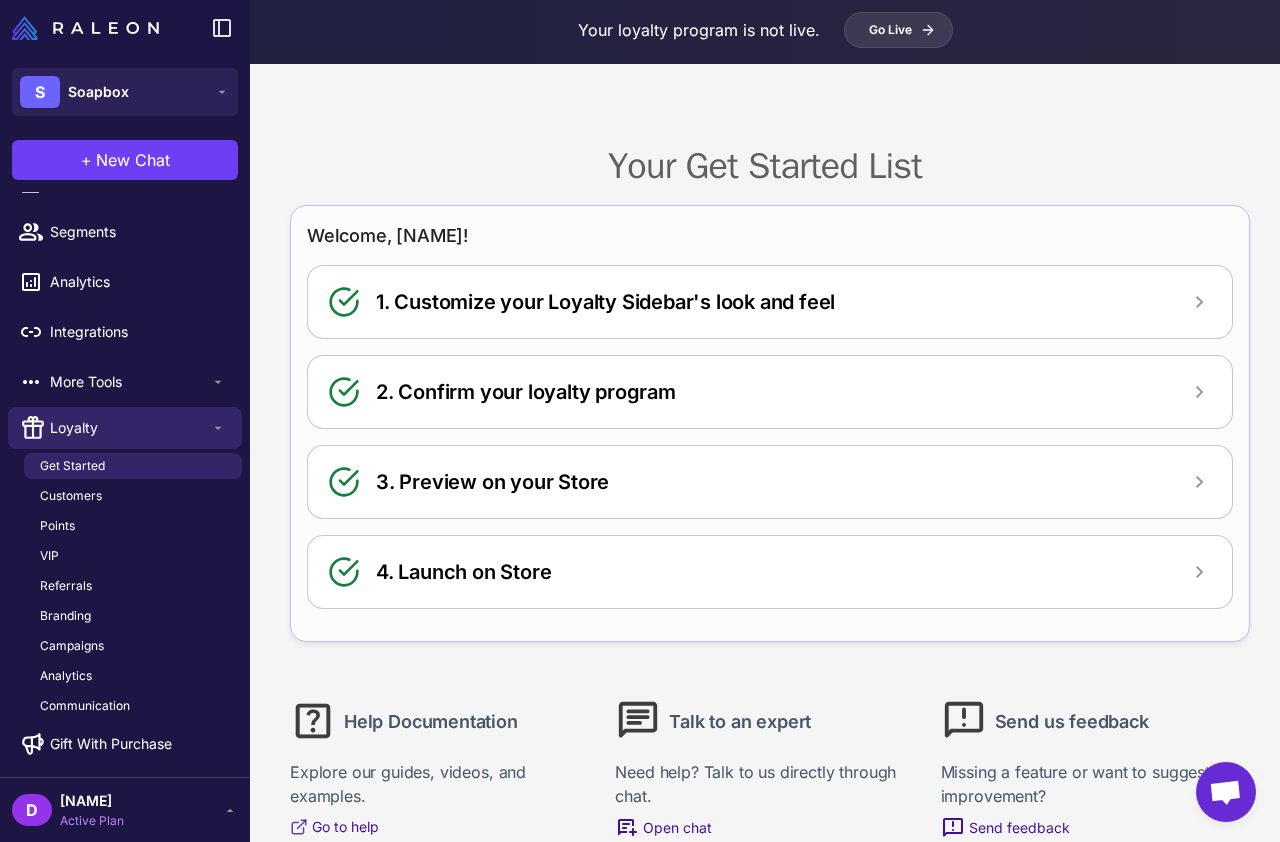click on "1. Customize your Loyalty Sidebar's look and feel" at bounding box center [605, 302] 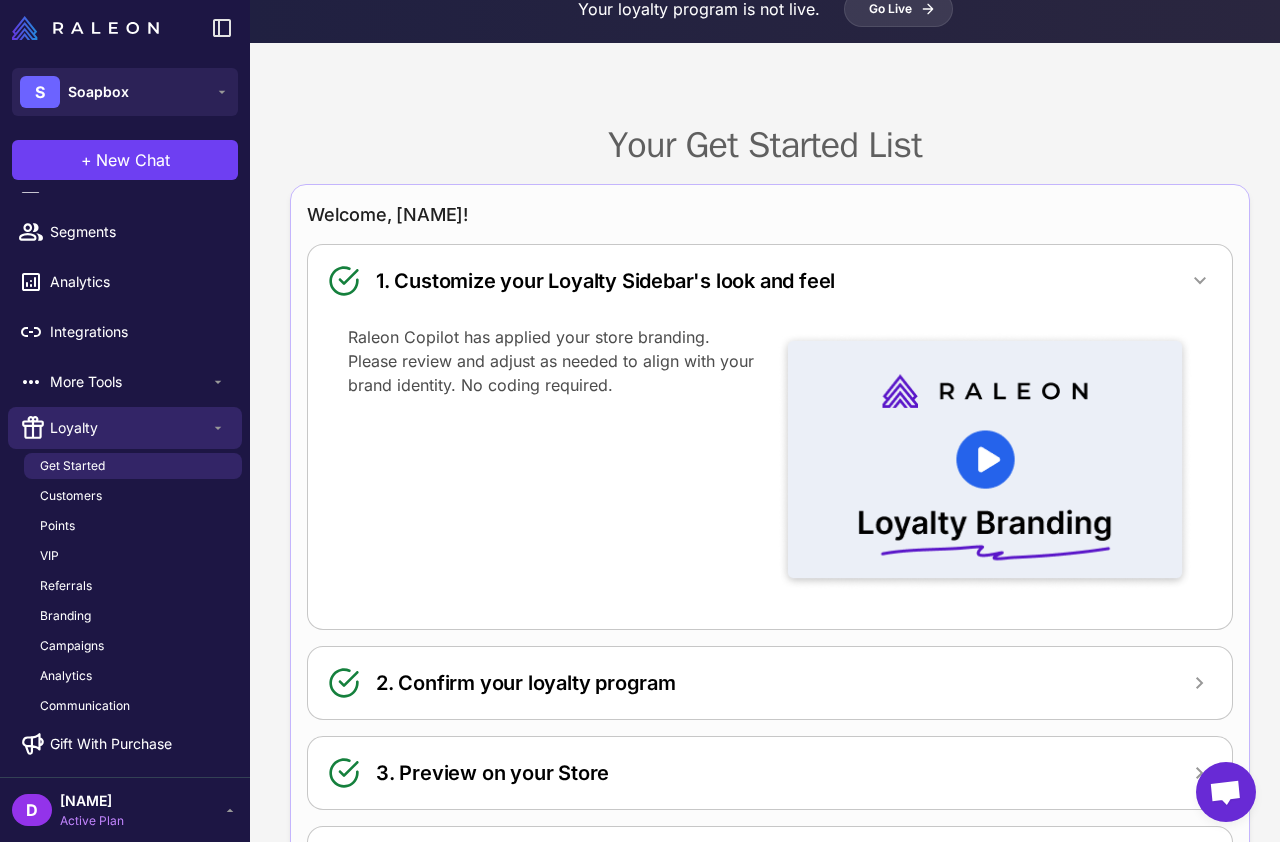 scroll, scrollTop: 55, scrollLeft: 0, axis: vertical 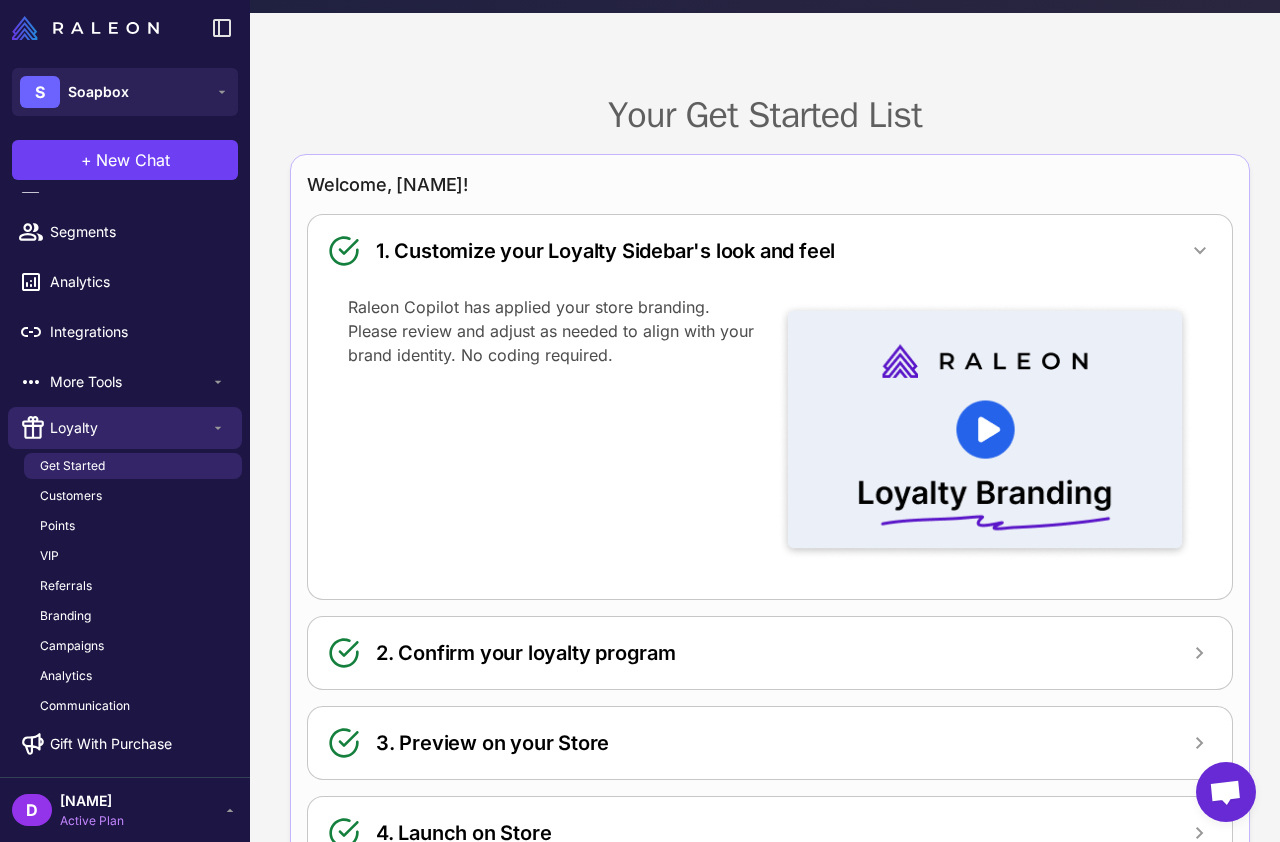 click on "Raleon Copilot has applied your store branding. Please review and adjust as needed to align with your brand identity. No coding required." at bounding box center [555, 331] 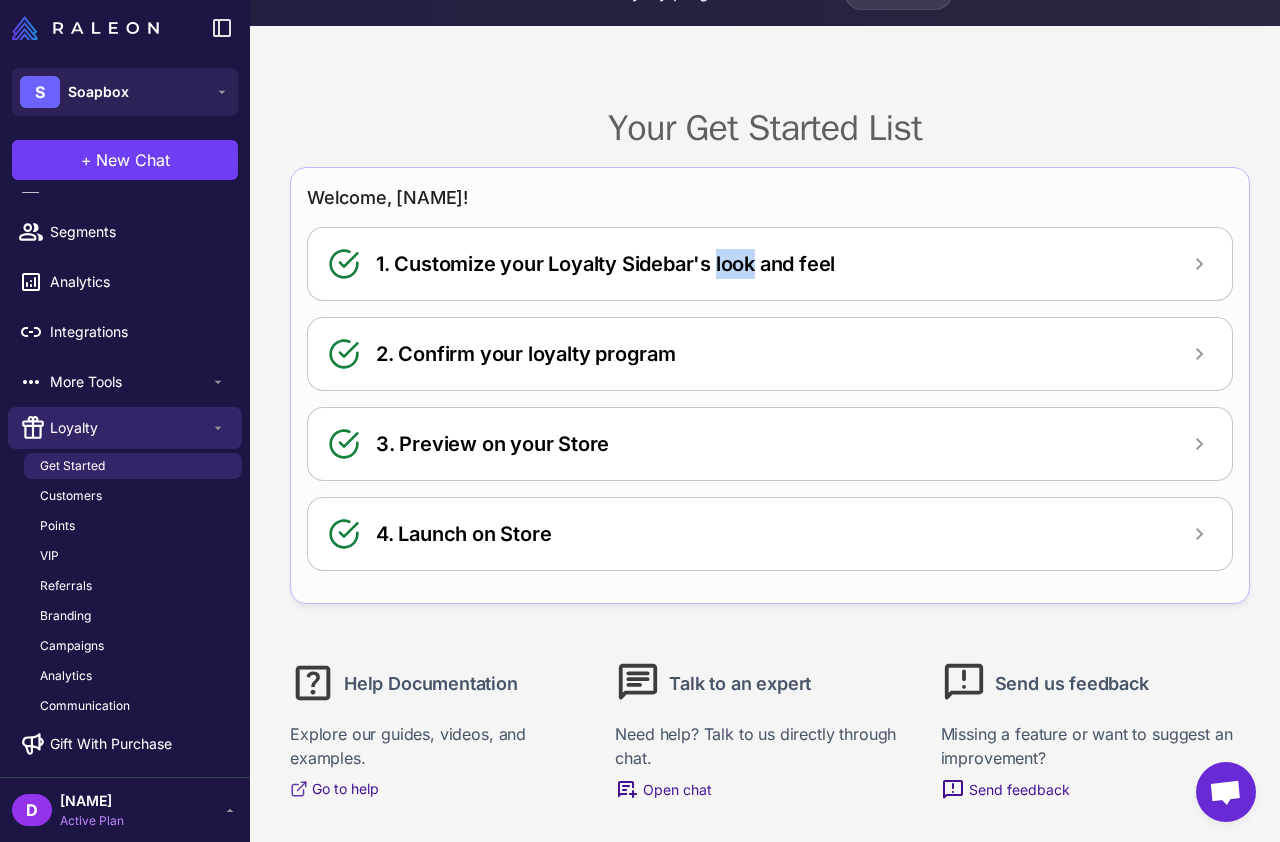 click on "1. Customize your Loyalty Sidebar's look and feel" at bounding box center (605, 264) 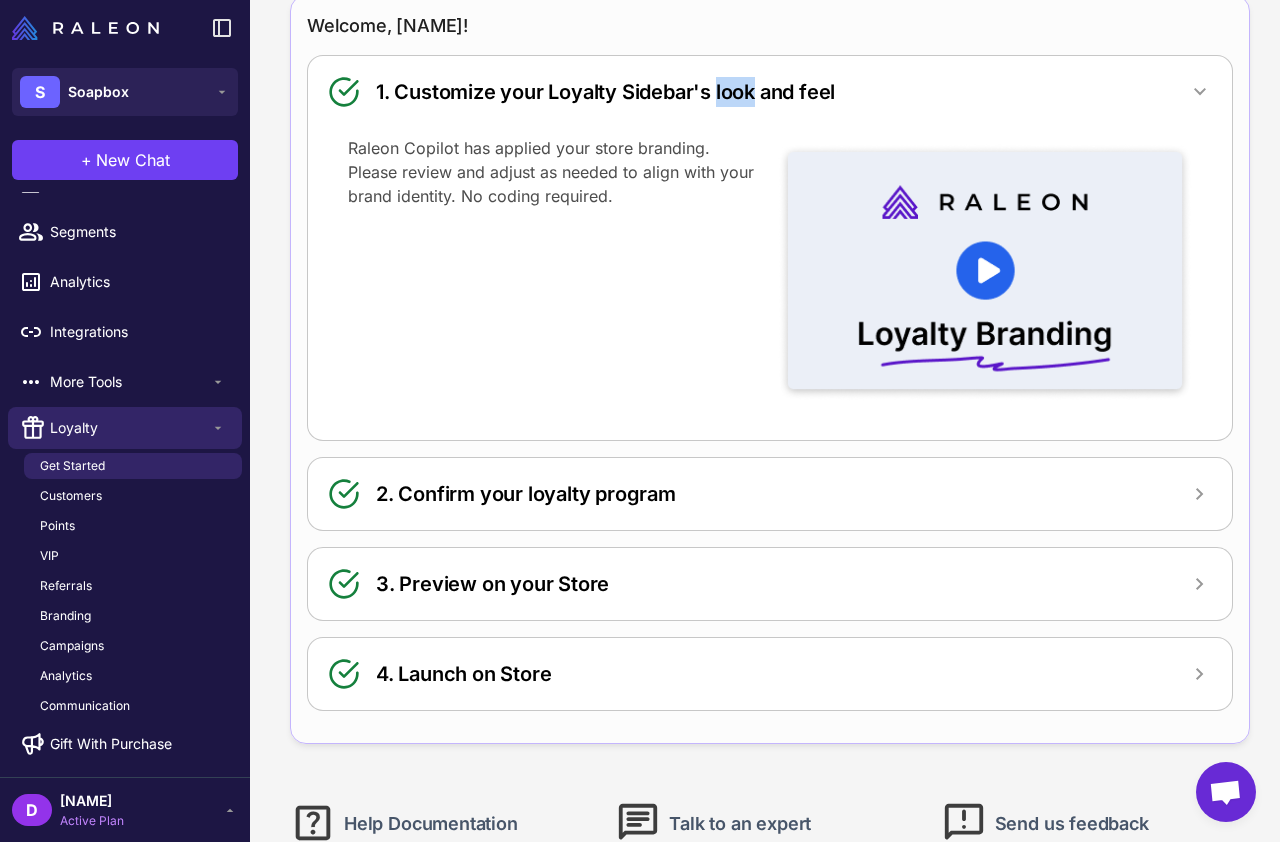 scroll, scrollTop: 354, scrollLeft: 0, axis: vertical 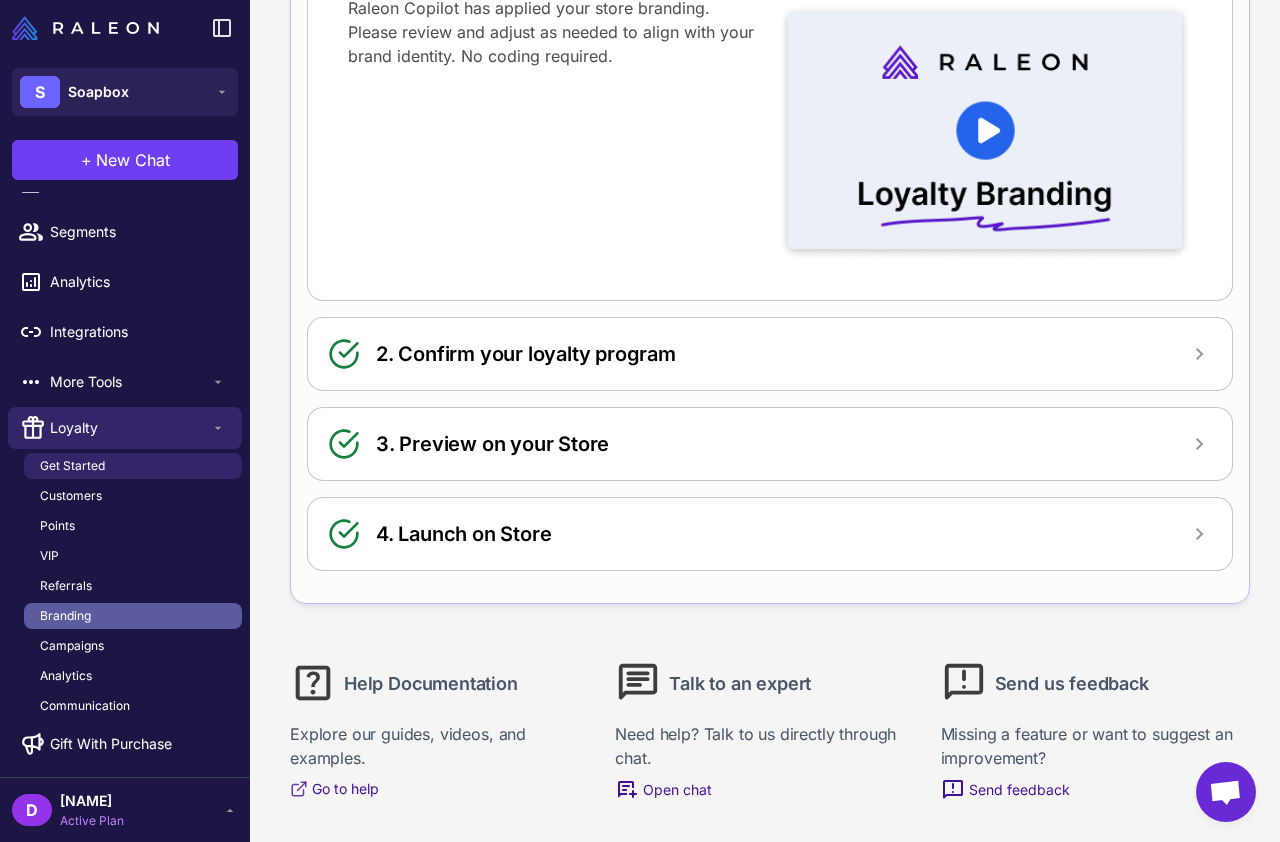 click on "Branding" at bounding box center (133, 616) 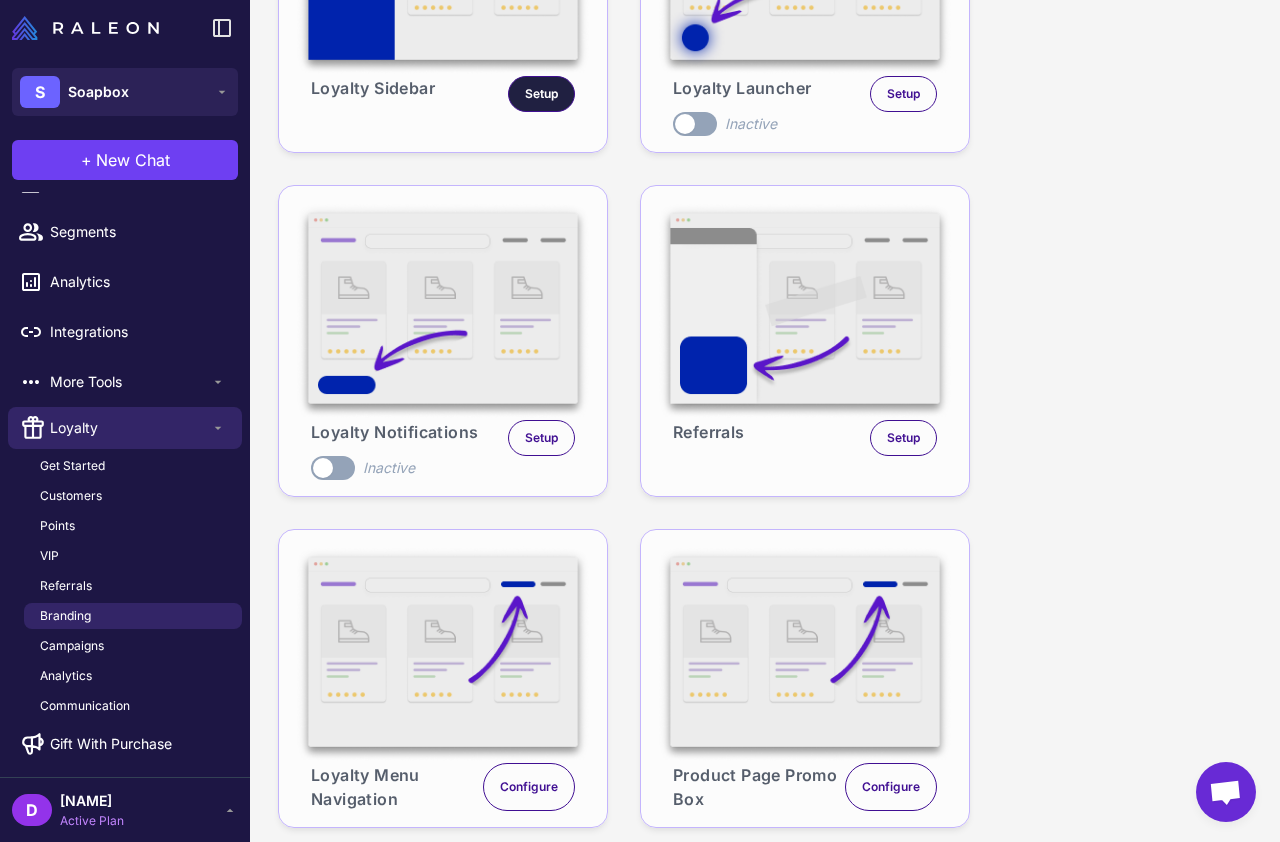 click on "Setup" at bounding box center (541, 94) 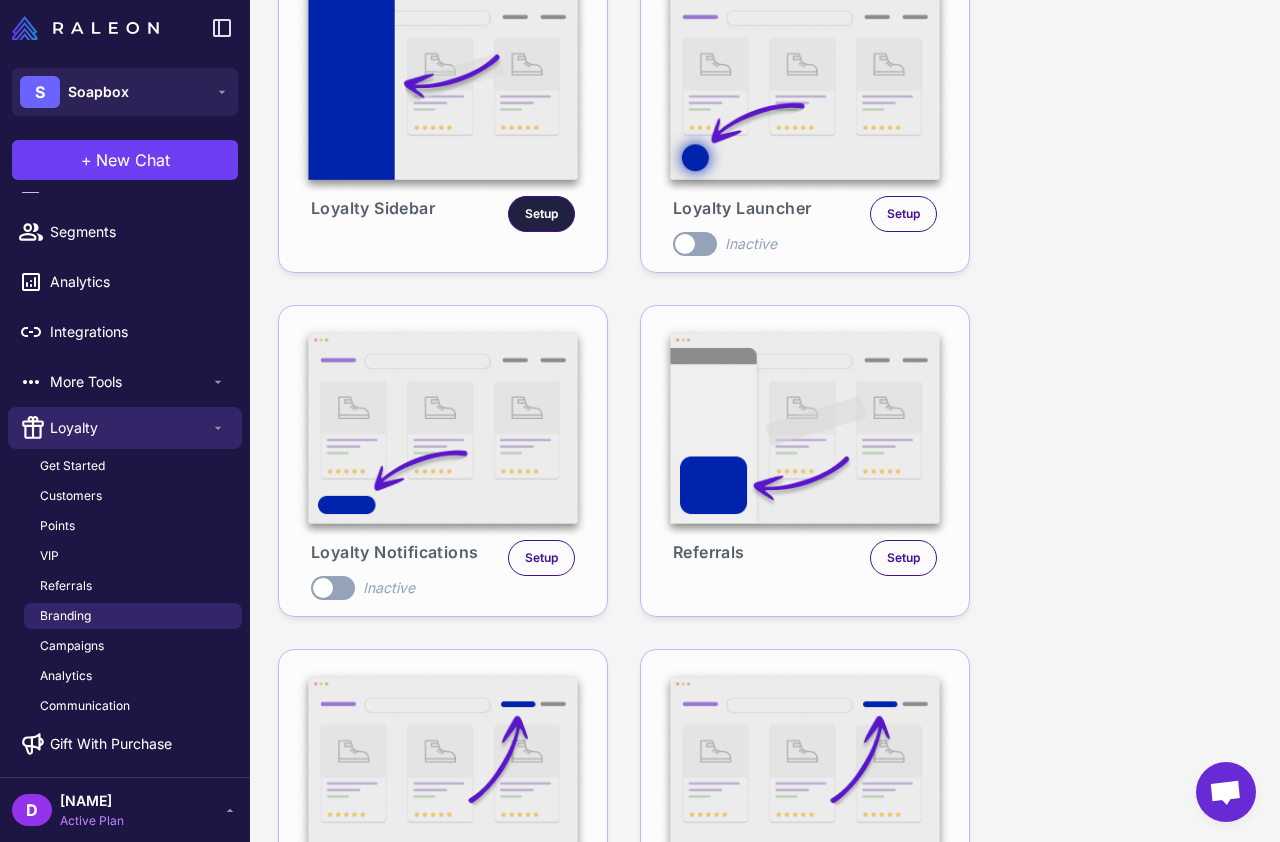 select on "**********" 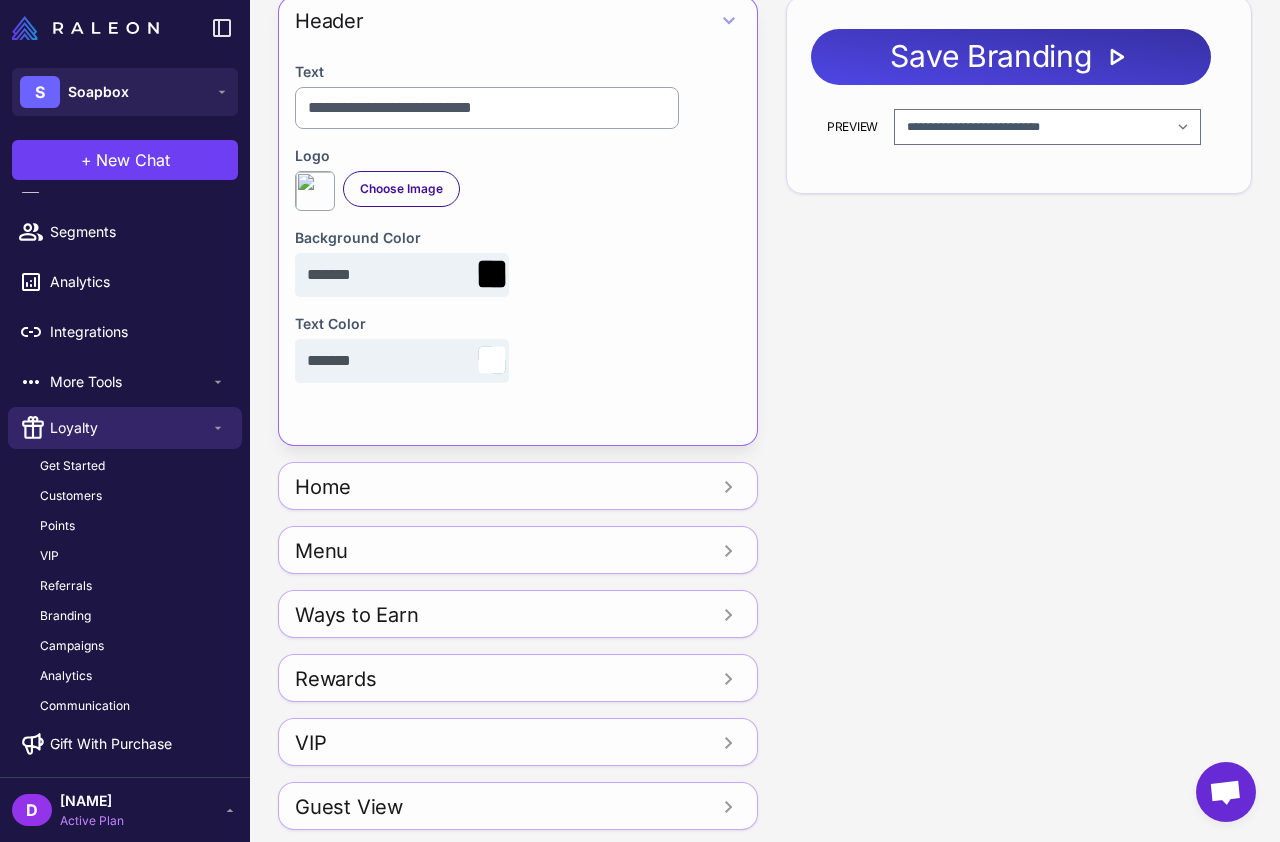 scroll, scrollTop: 370, scrollLeft: 0, axis: vertical 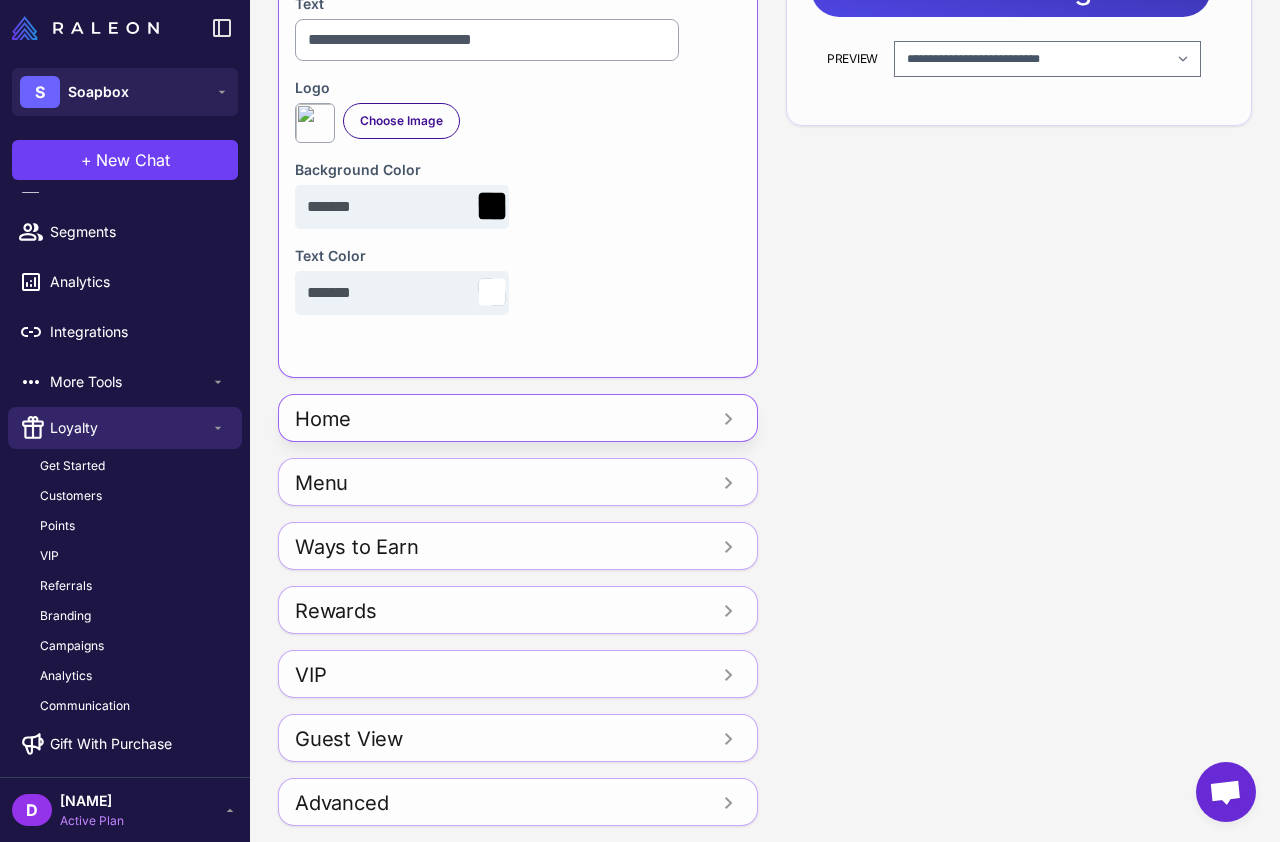 type on "**********" 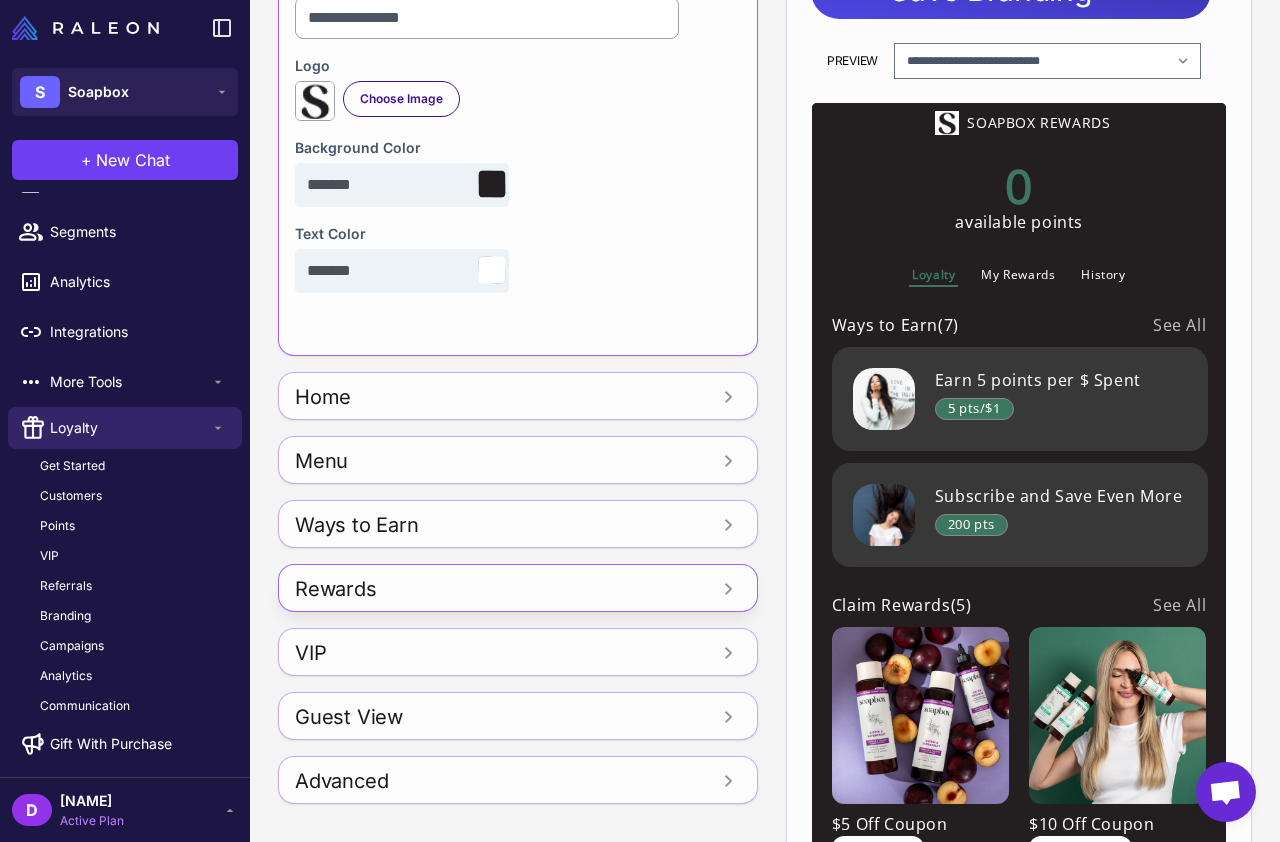 scroll, scrollTop: 593, scrollLeft: 0, axis: vertical 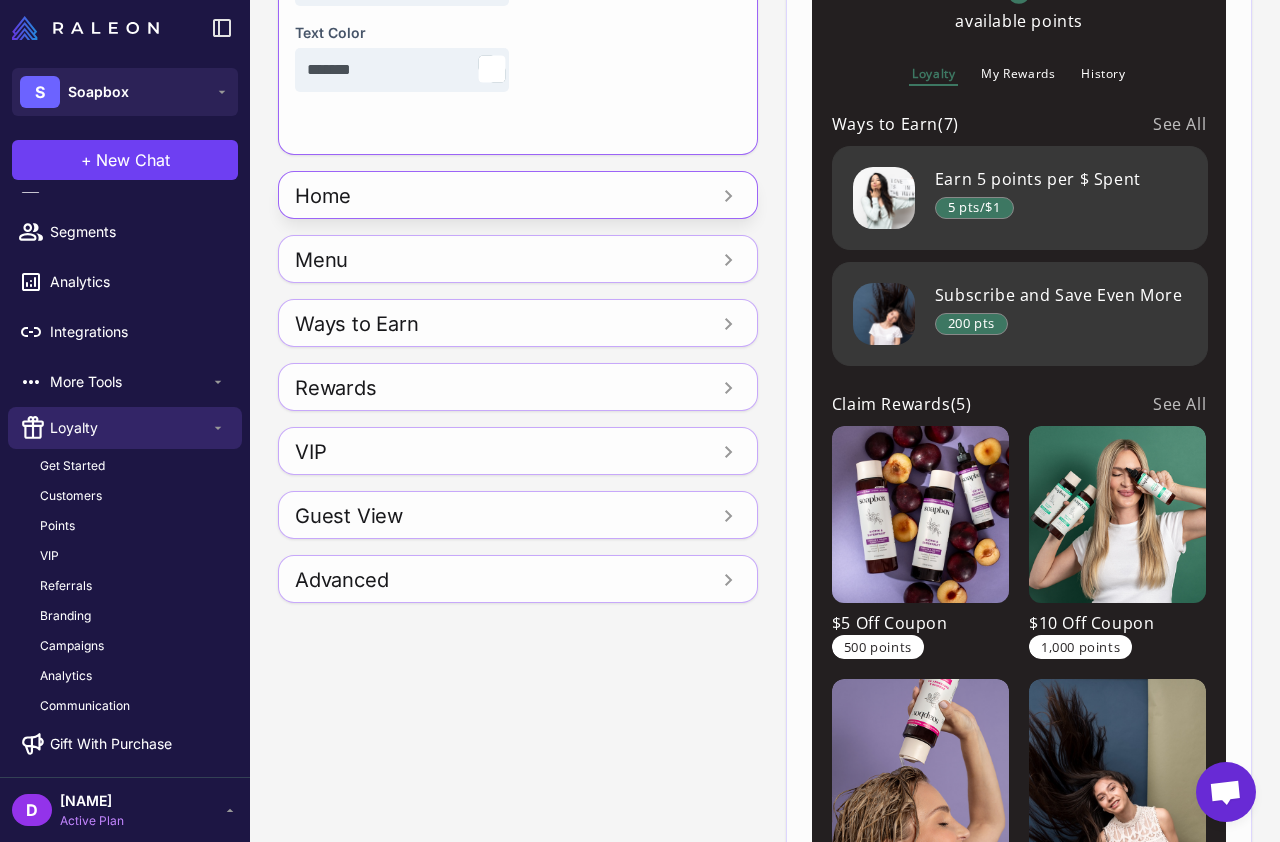 click on "Home" at bounding box center (414, 196) 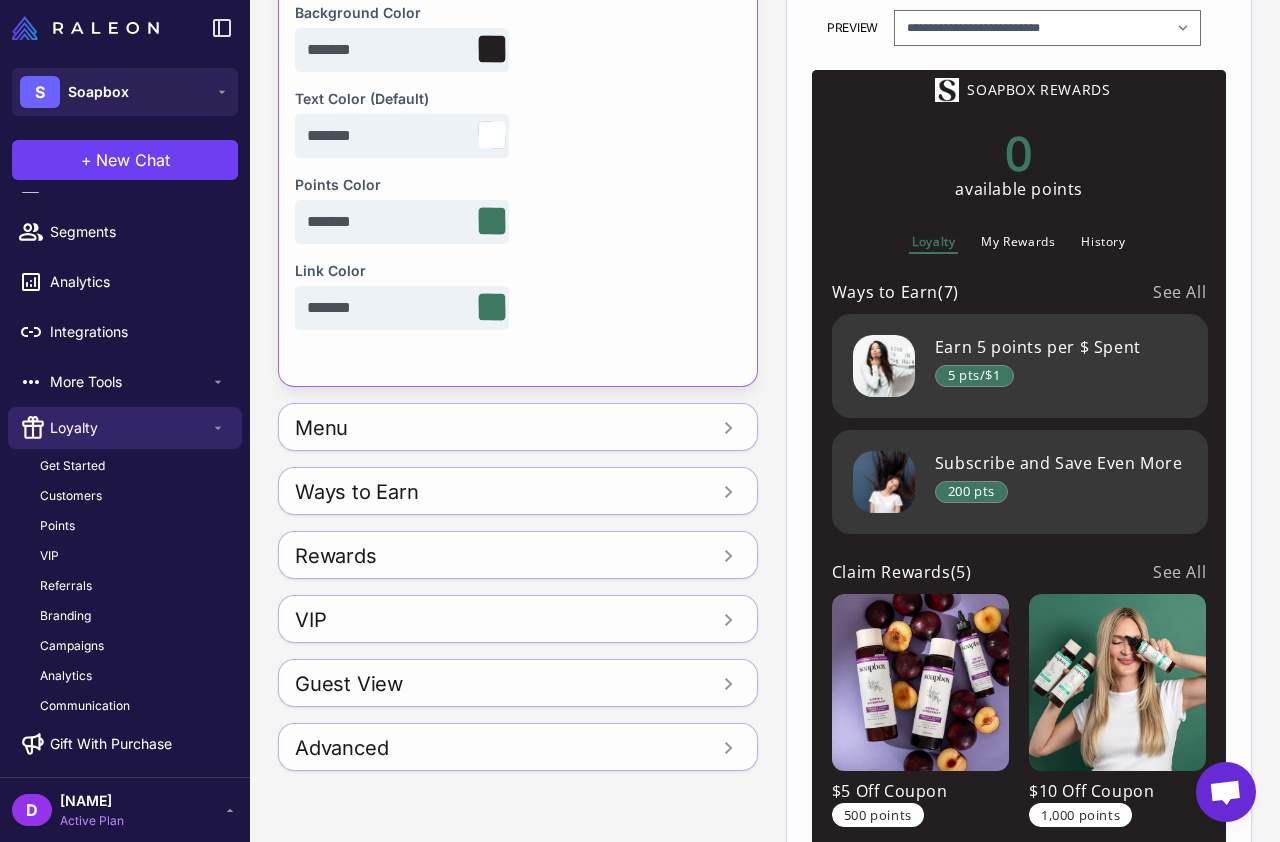 scroll, scrollTop: 578, scrollLeft: 0, axis: vertical 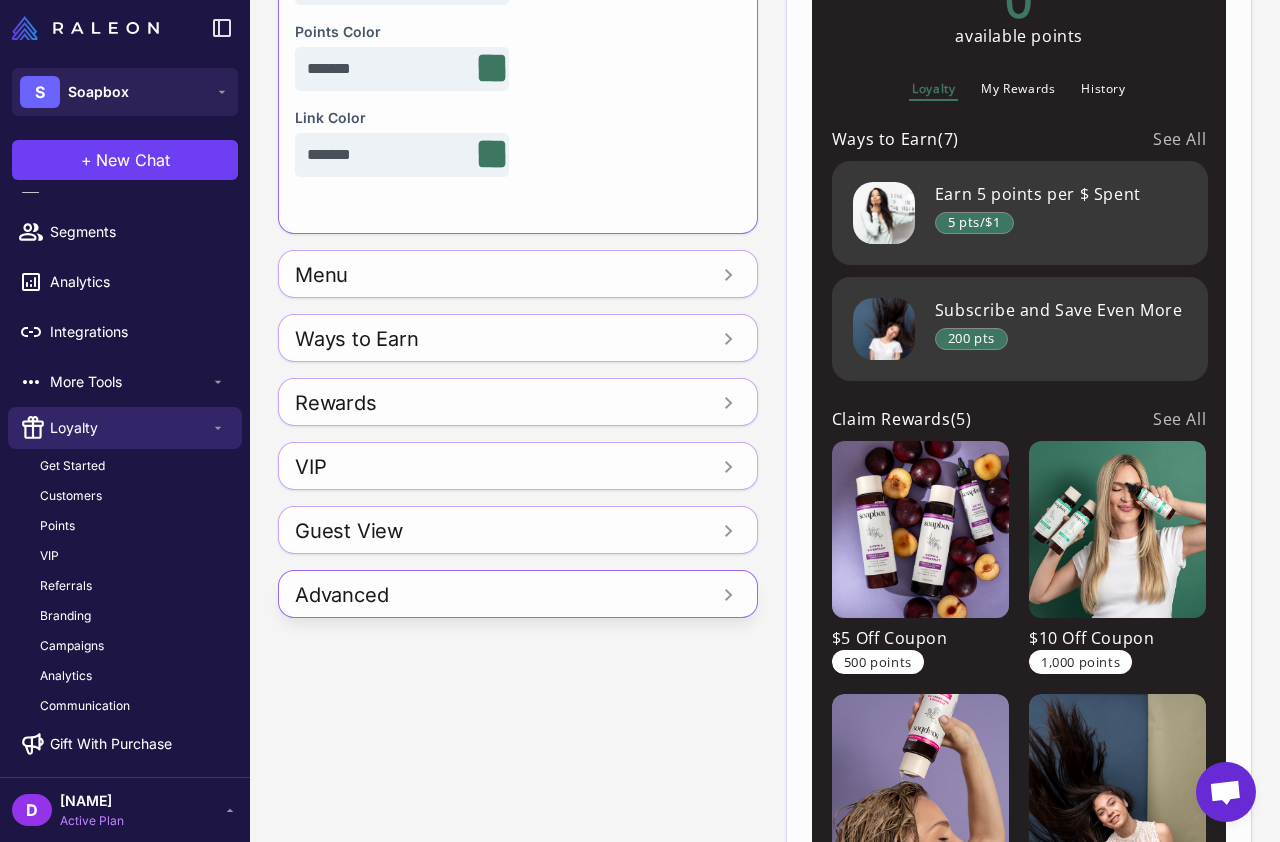 click on "Advanced" at bounding box center (424, 595) 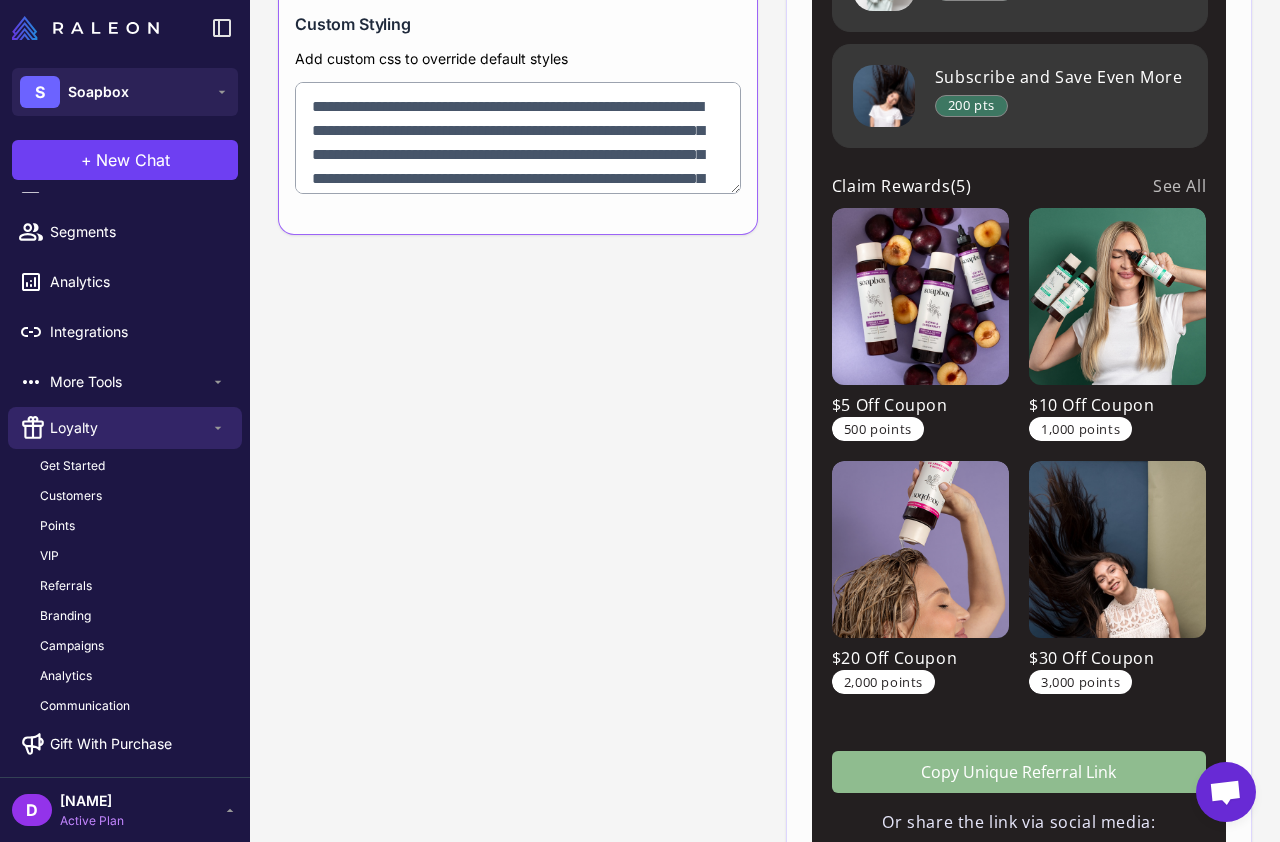 scroll, scrollTop: 573, scrollLeft: 0, axis: vertical 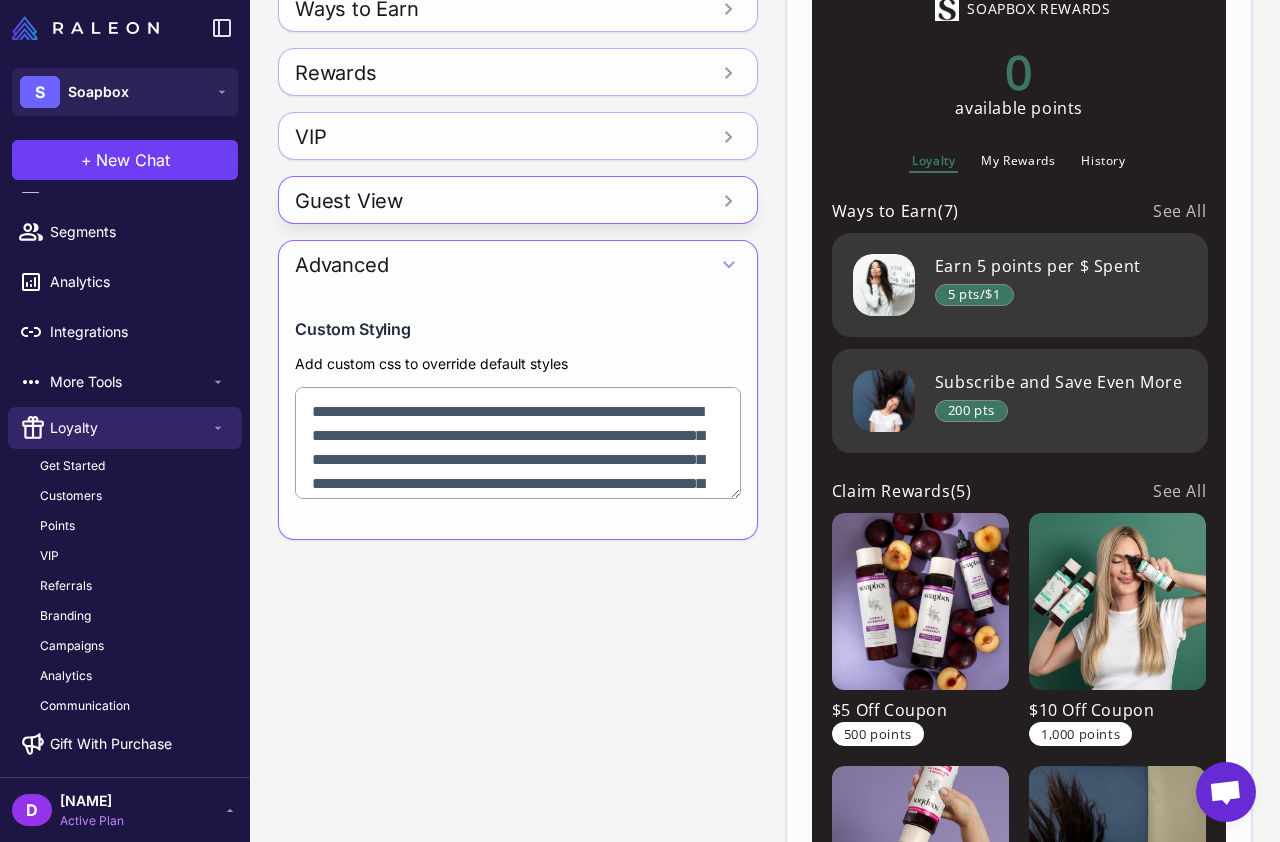 click on "Guest View" at bounding box center (427, 201) 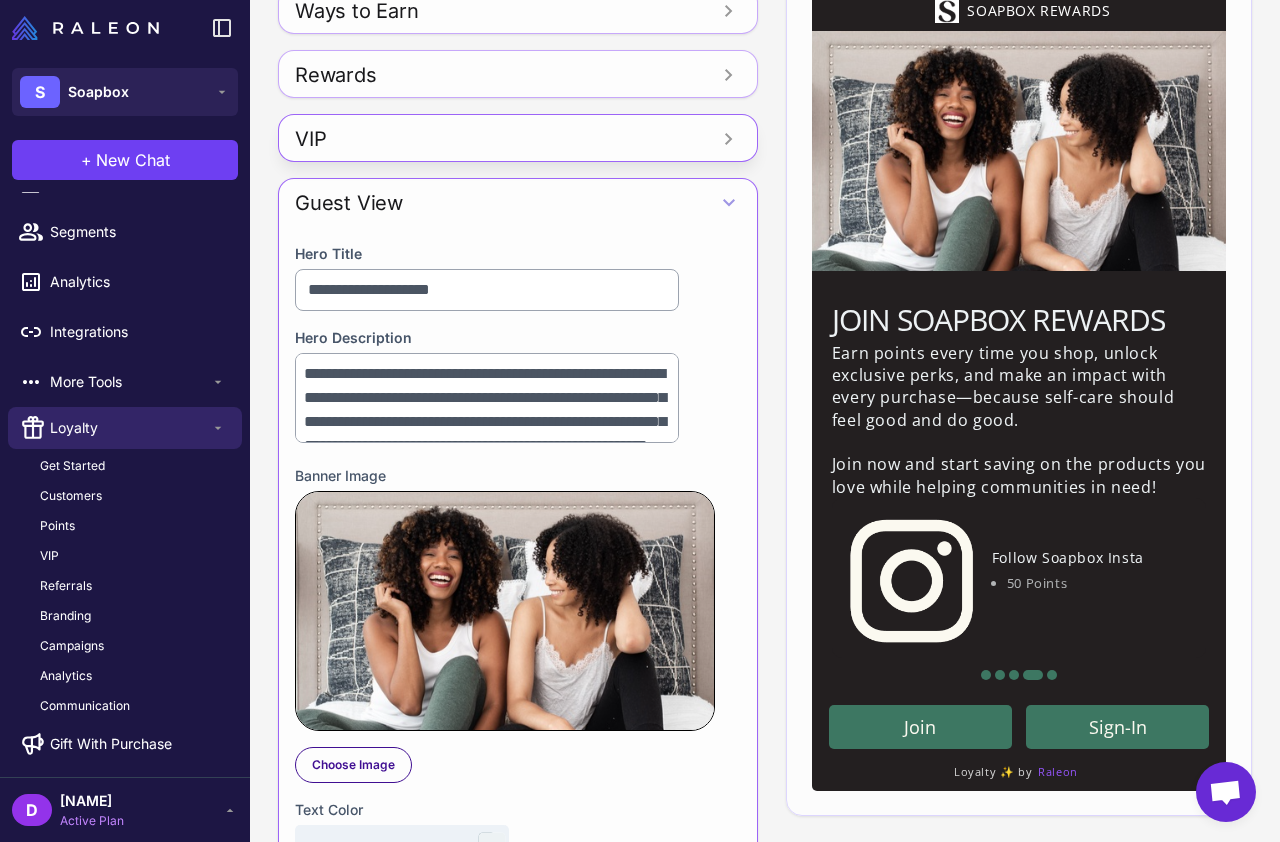 click on "VIP" at bounding box center (408, 139) 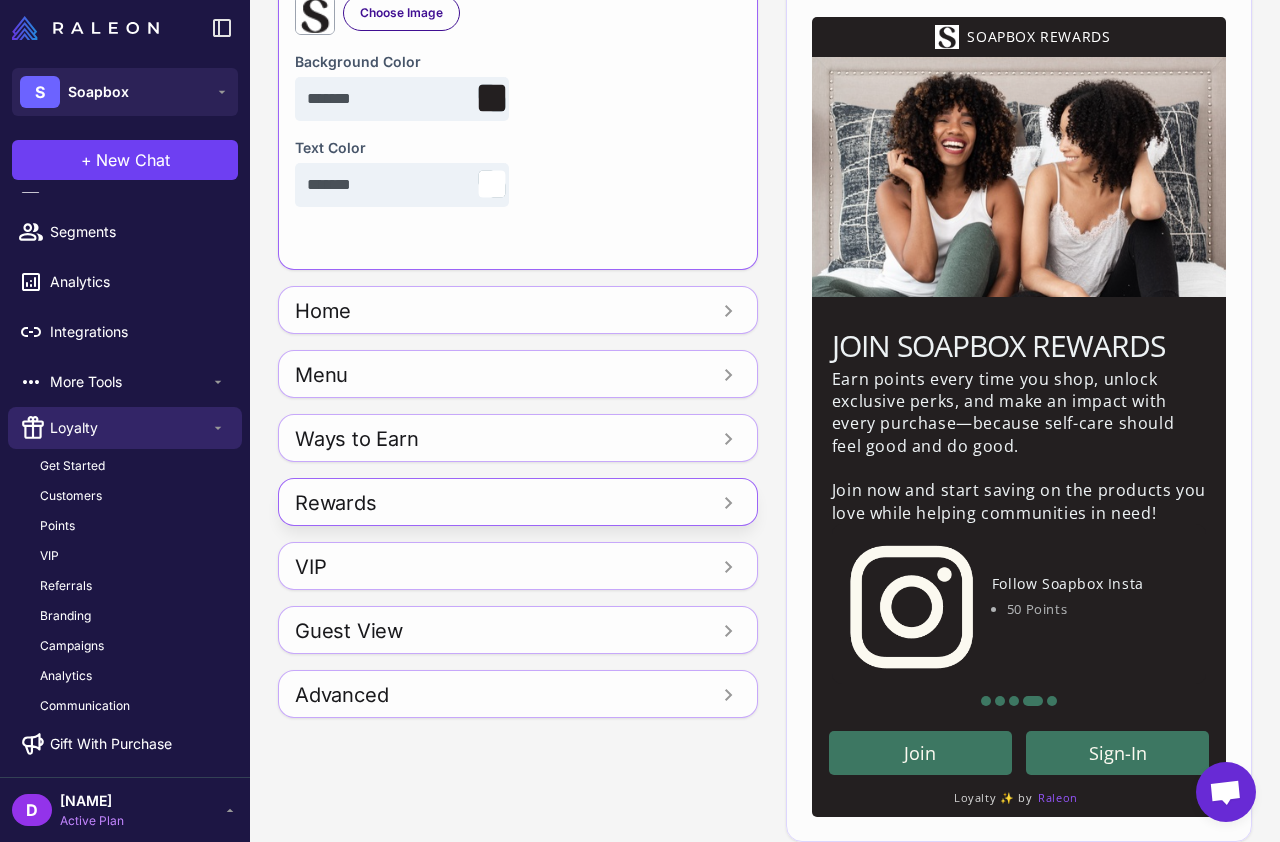 select on "**********" 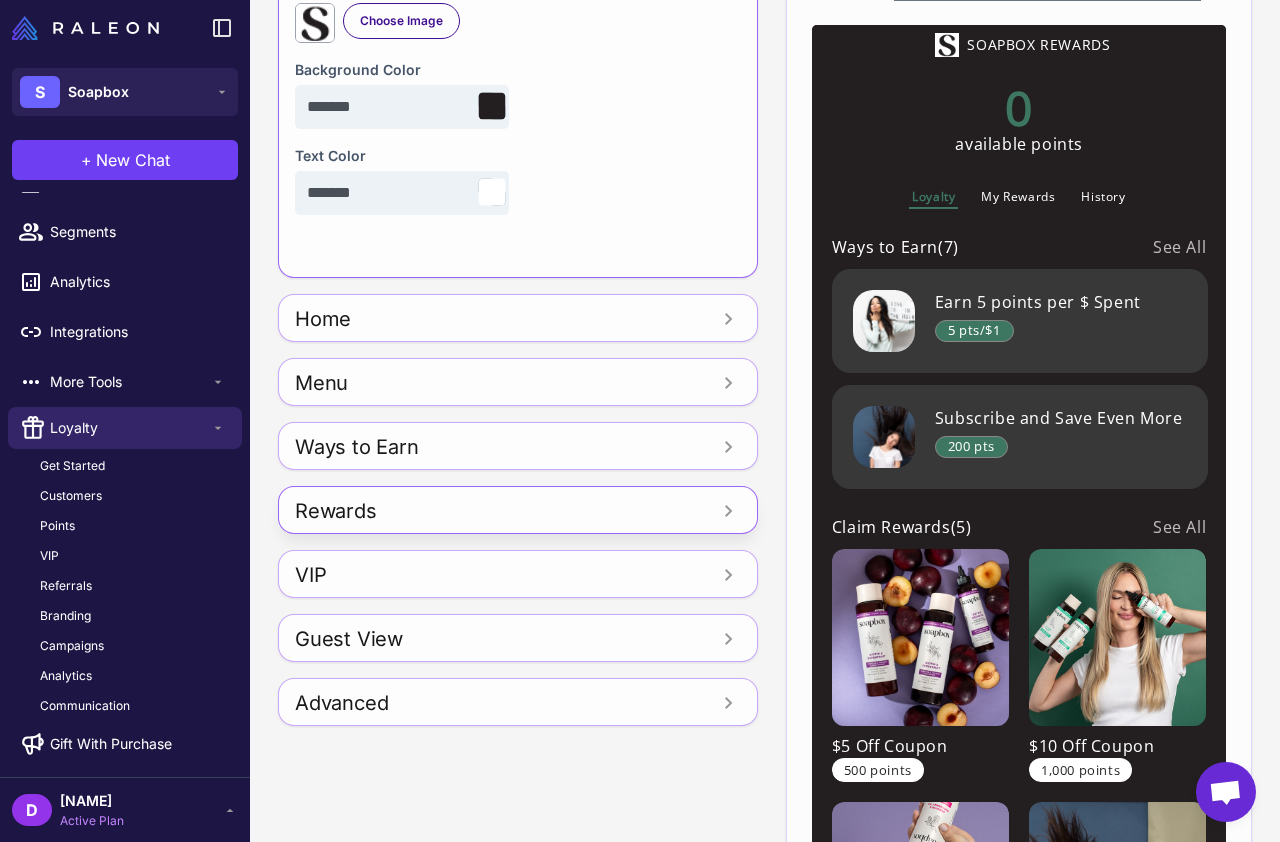 click on "Rewards" at bounding box center [421, 511] 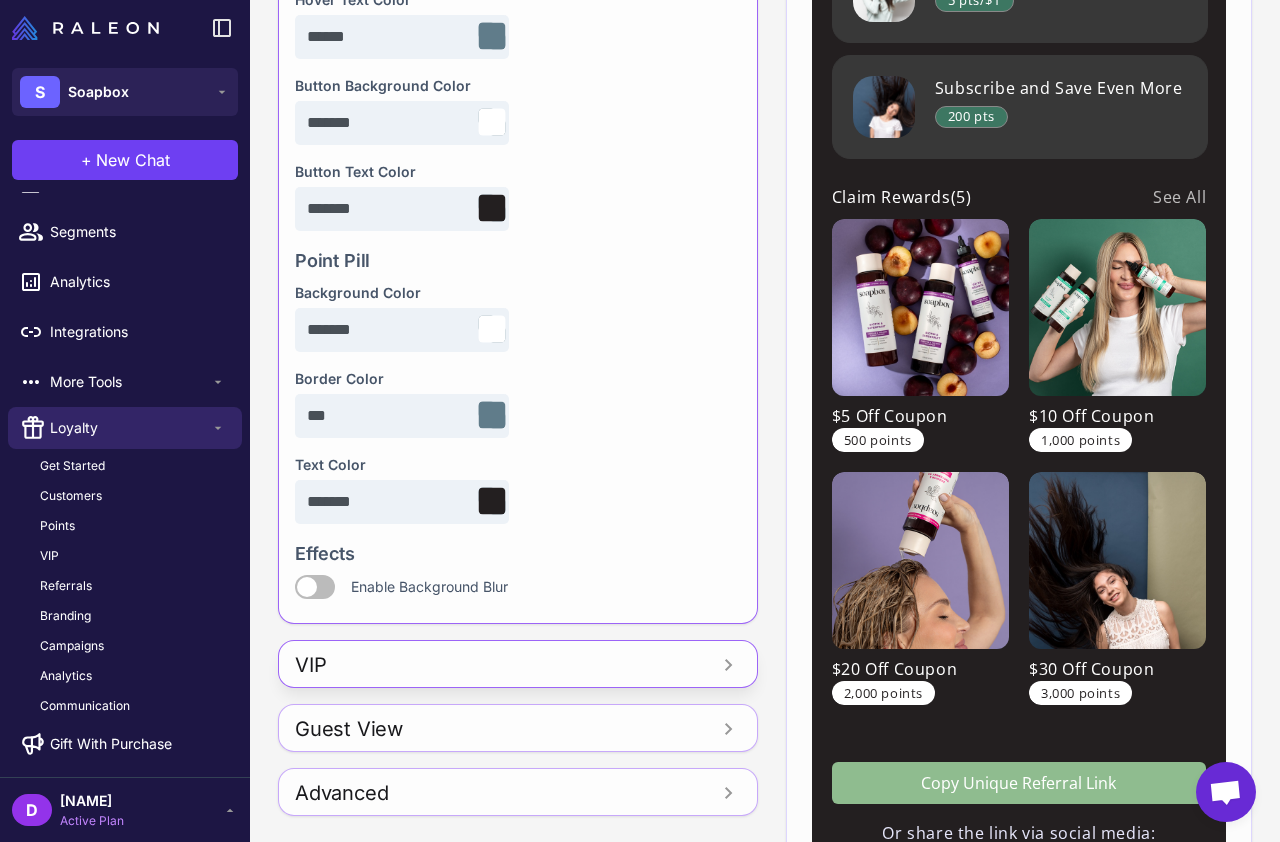 scroll, scrollTop: 123, scrollLeft: 0, axis: vertical 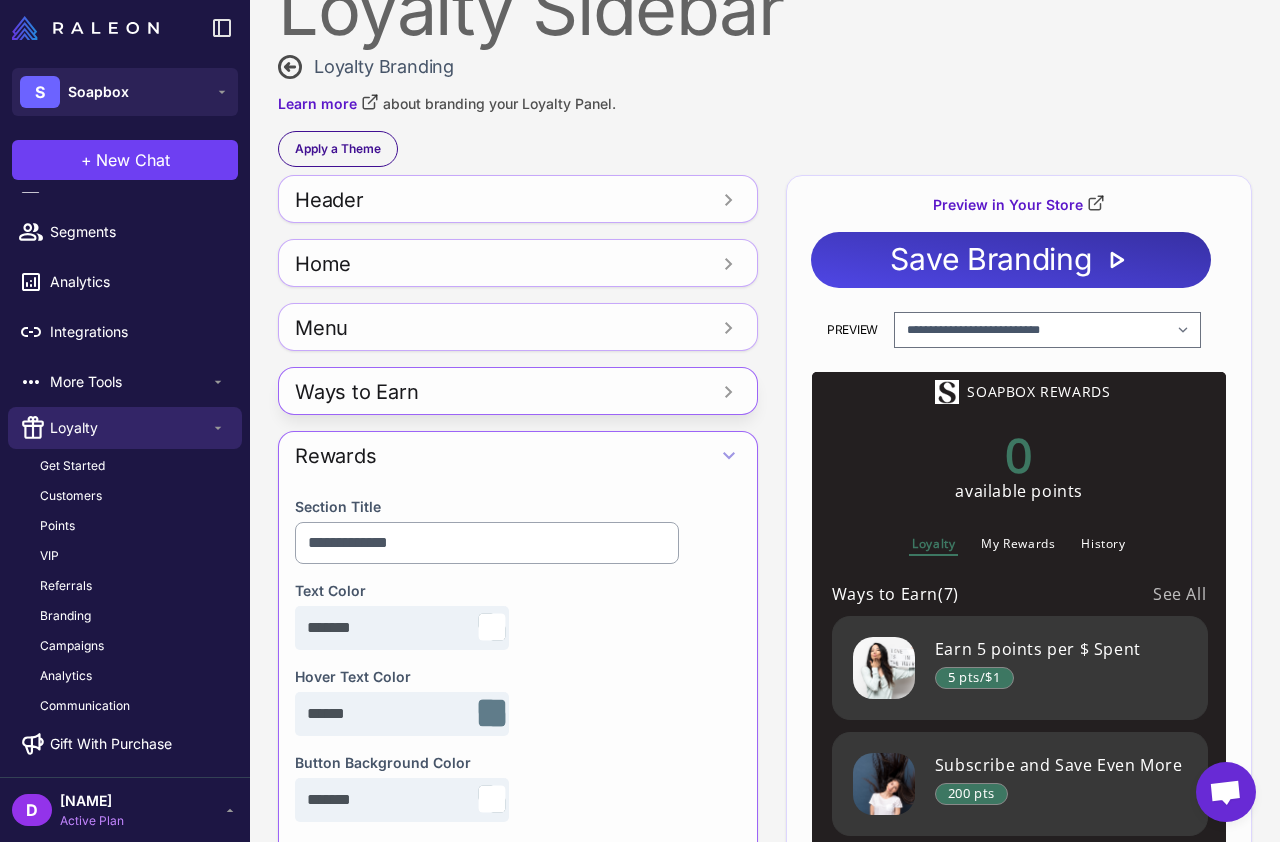 click on "Ways to Earn" at bounding box center (431, 392) 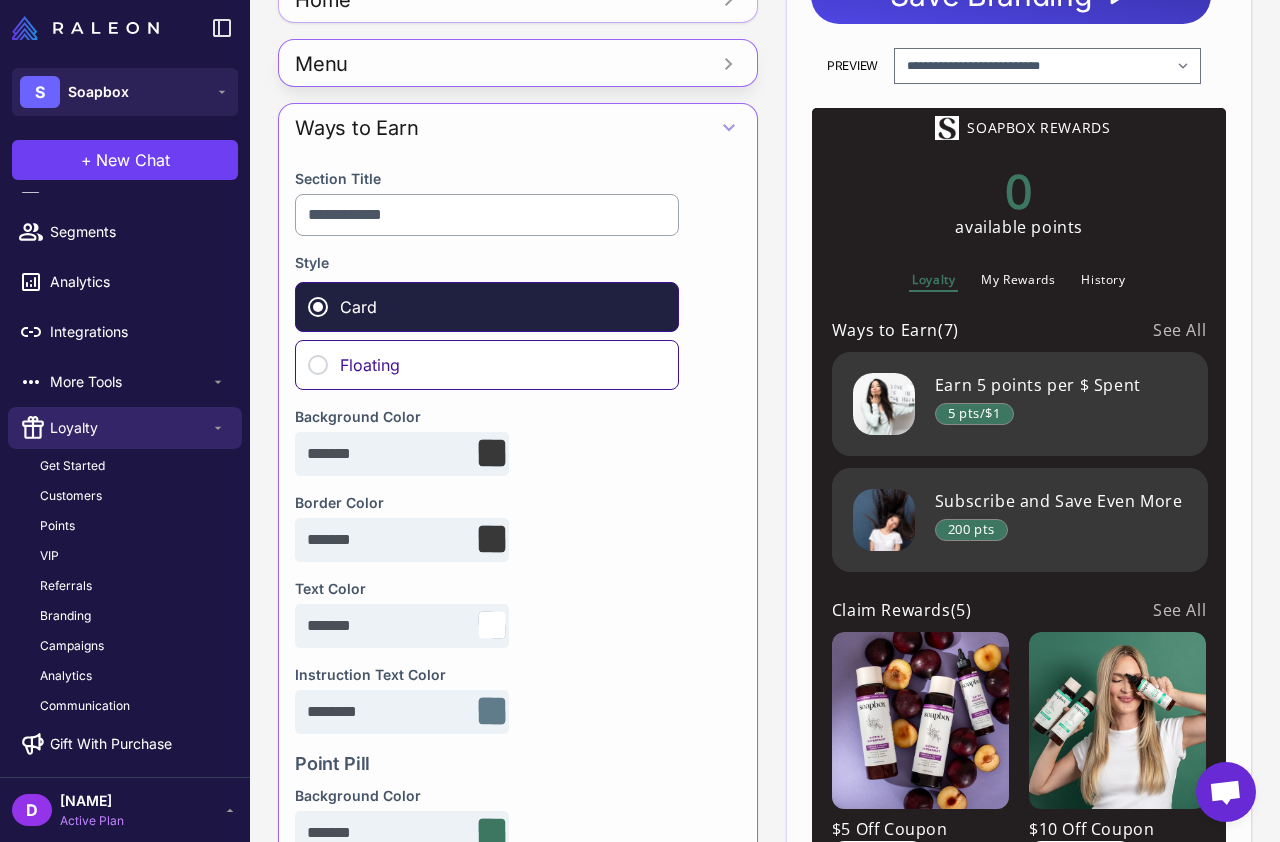 scroll, scrollTop: 0, scrollLeft: 0, axis: both 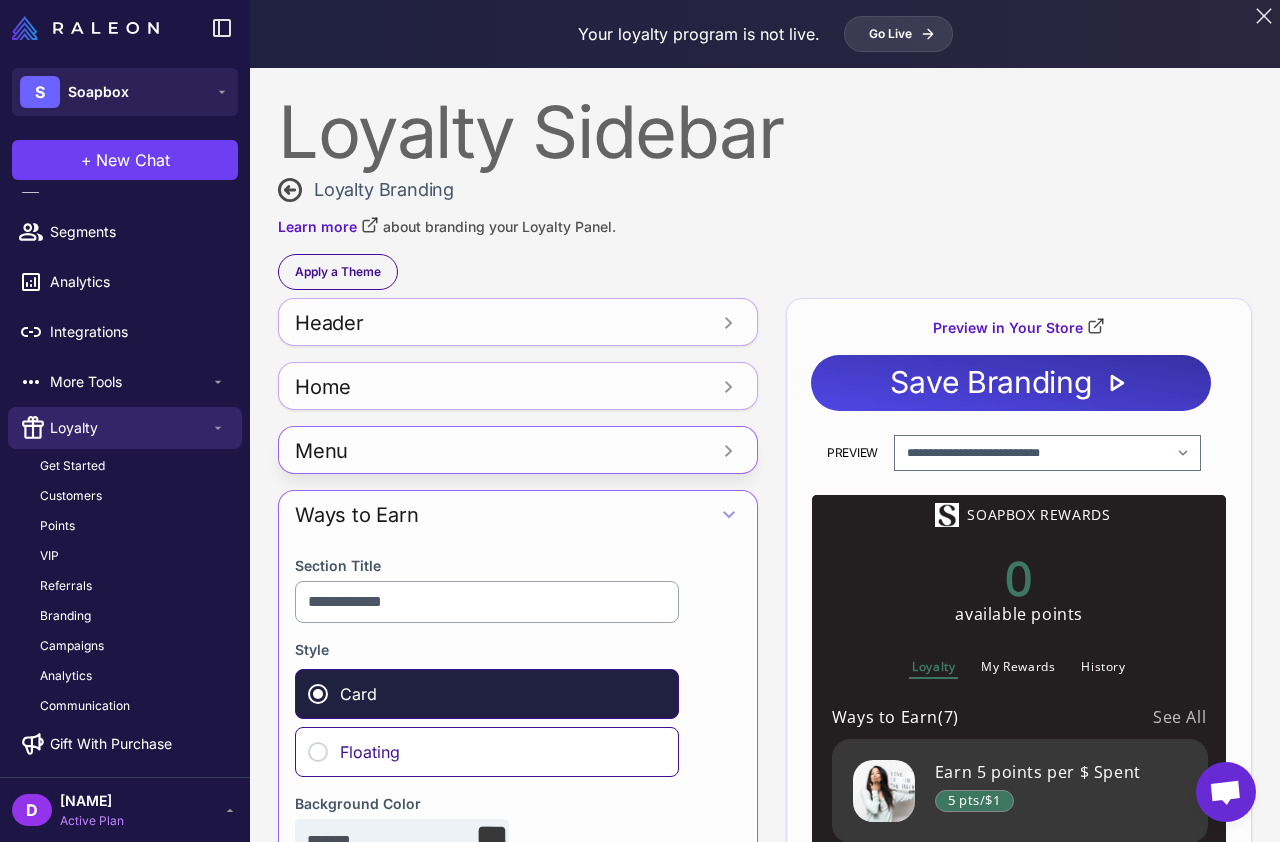 click on "Menu" at bounding box center (414, 451) 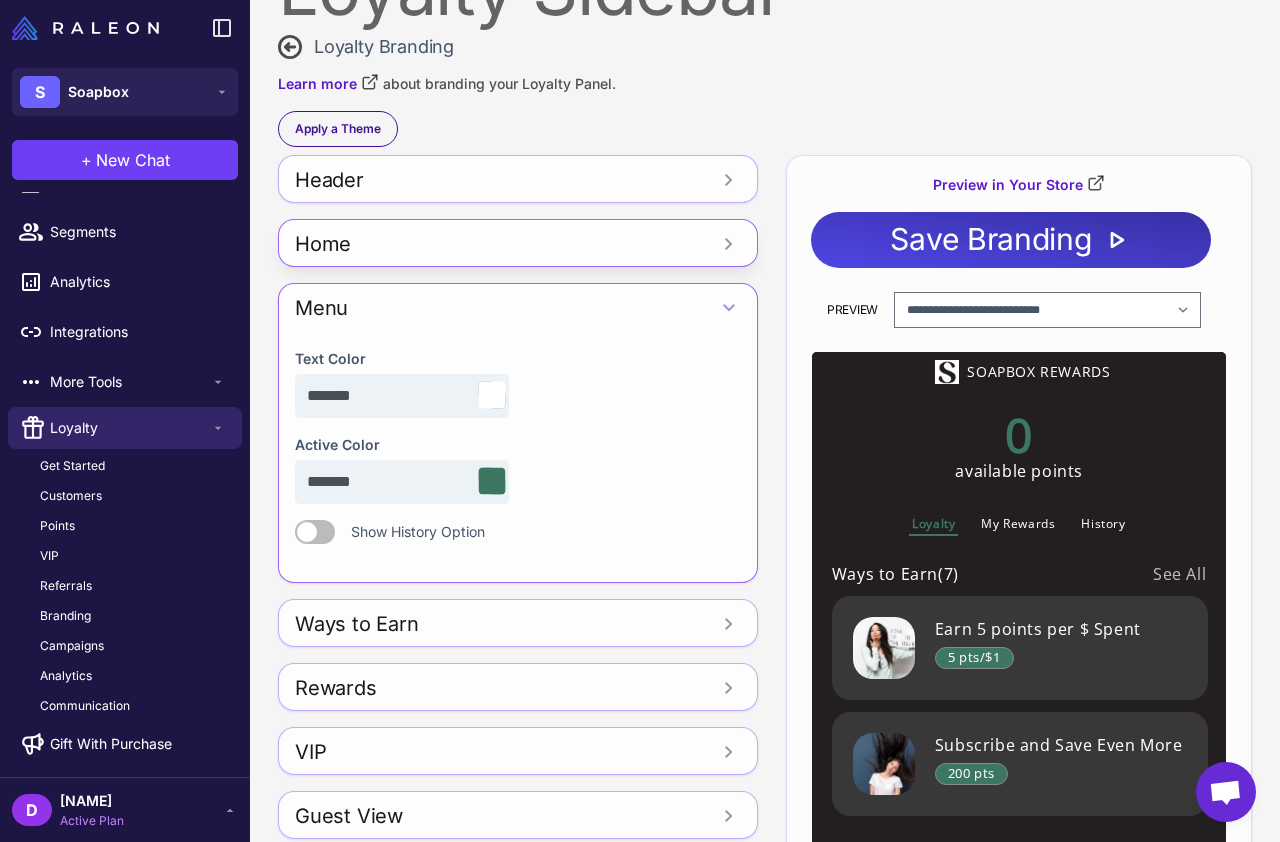 click on "Home" at bounding box center [414, 244] 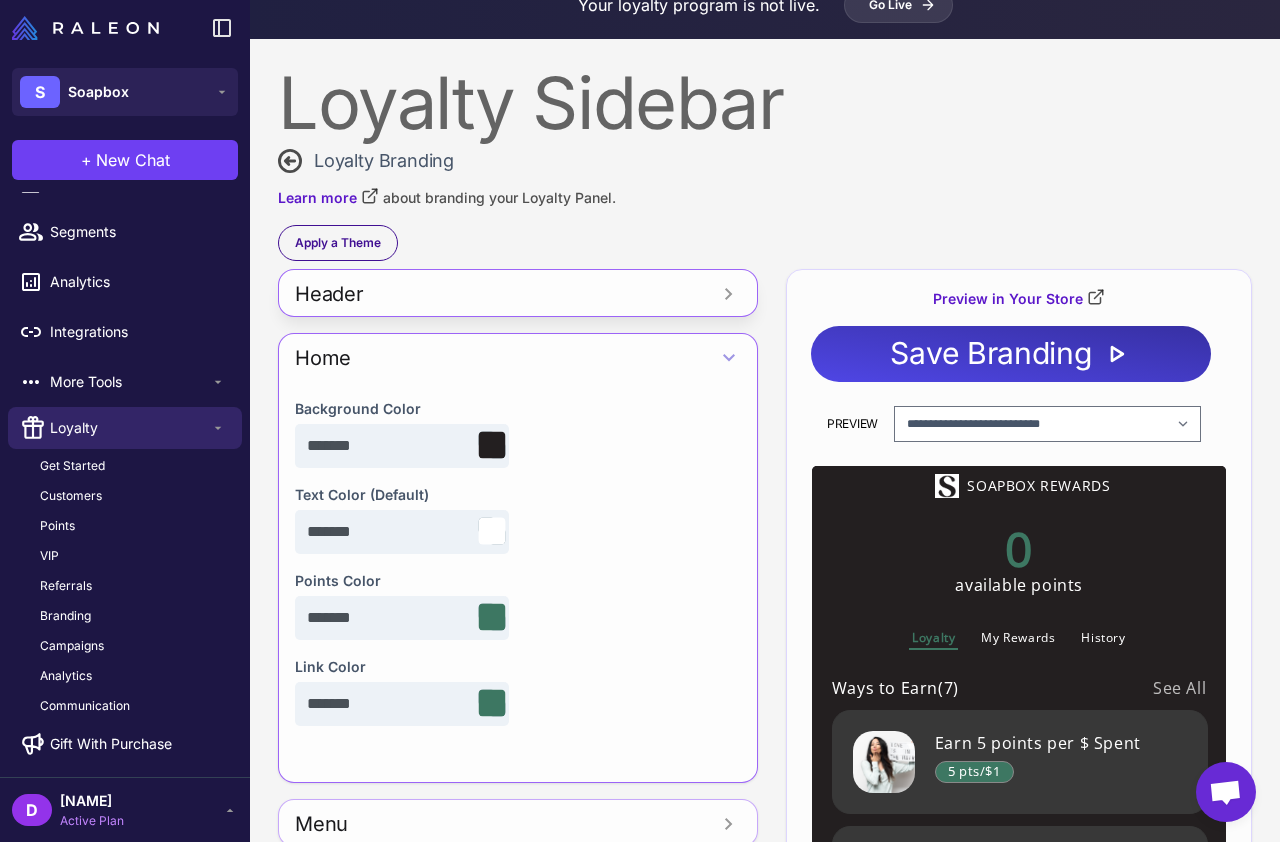 scroll, scrollTop: 0, scrollLeft: 0, axis: both 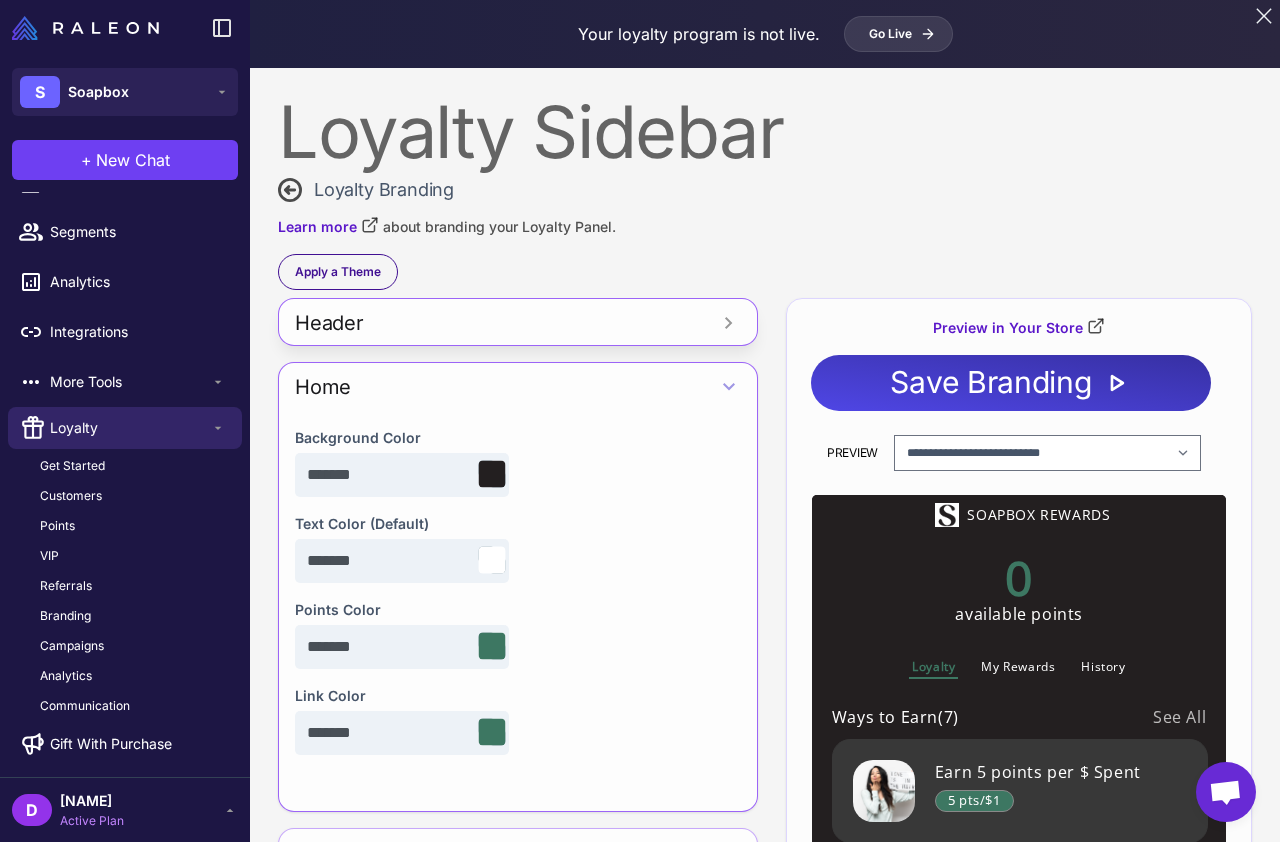 drag, startPoint x: 419, startPoint y: 308, endPoint x: 546, endPoint y: 336, distance: 130.04999 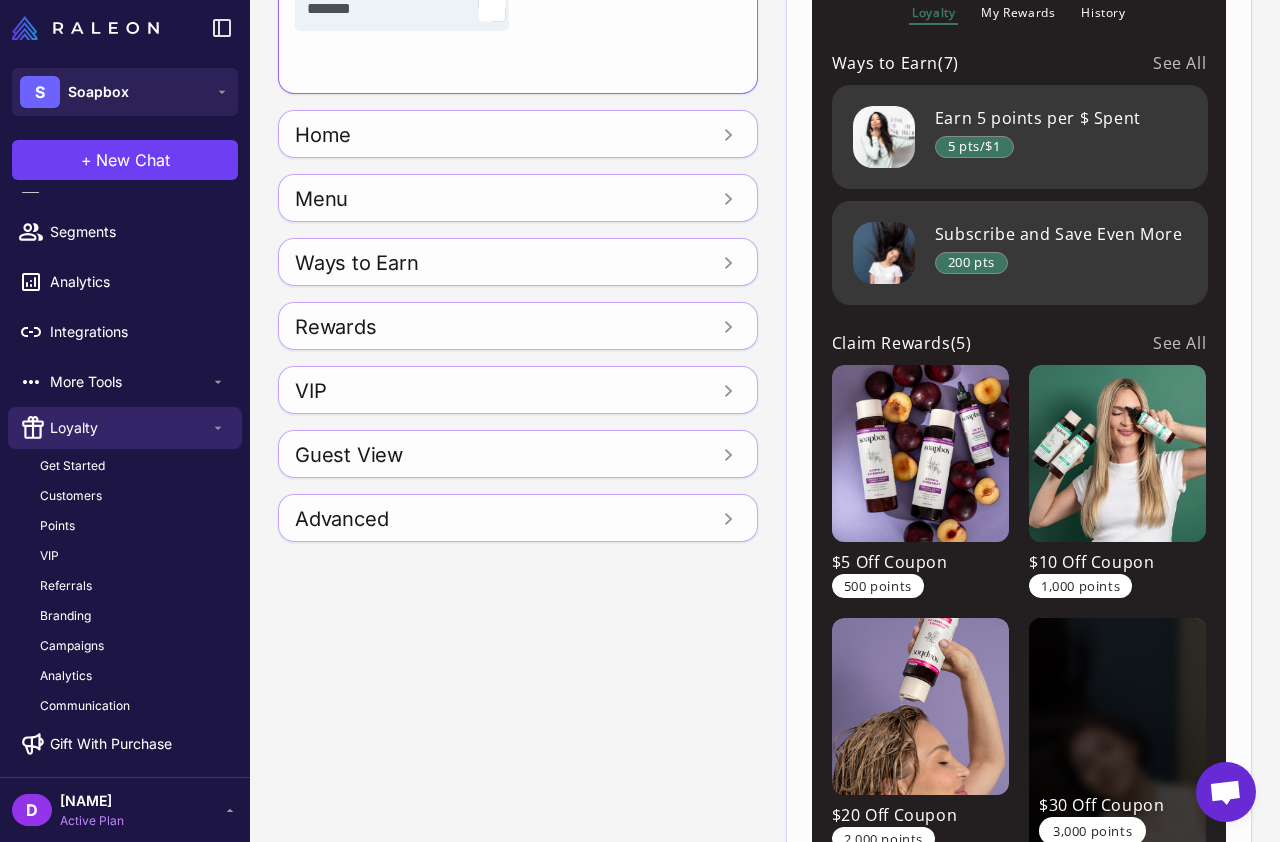 scroll, scrollTop: 957, scrollLeft: 0, axis: vertical 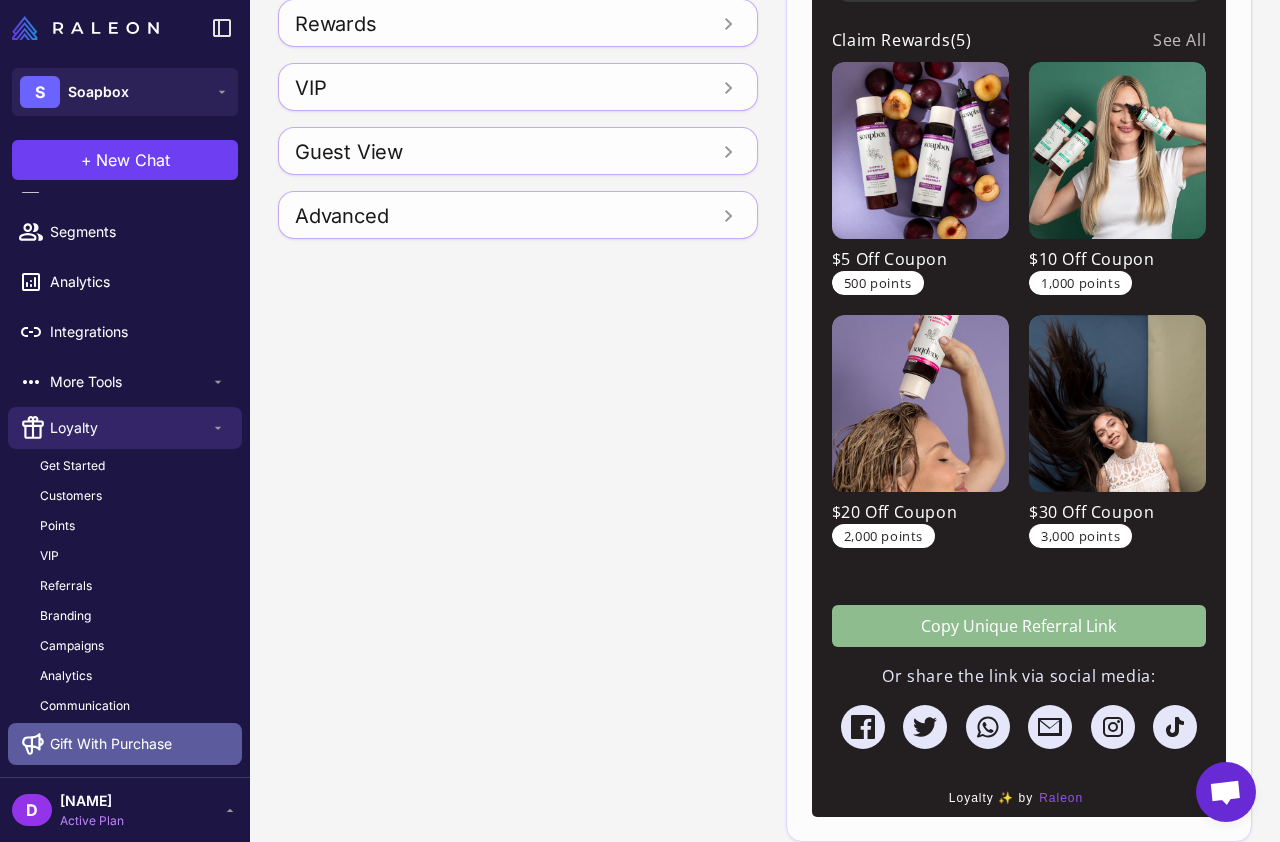 click on "Gift With Purchase" at bounding box center (111, 744) 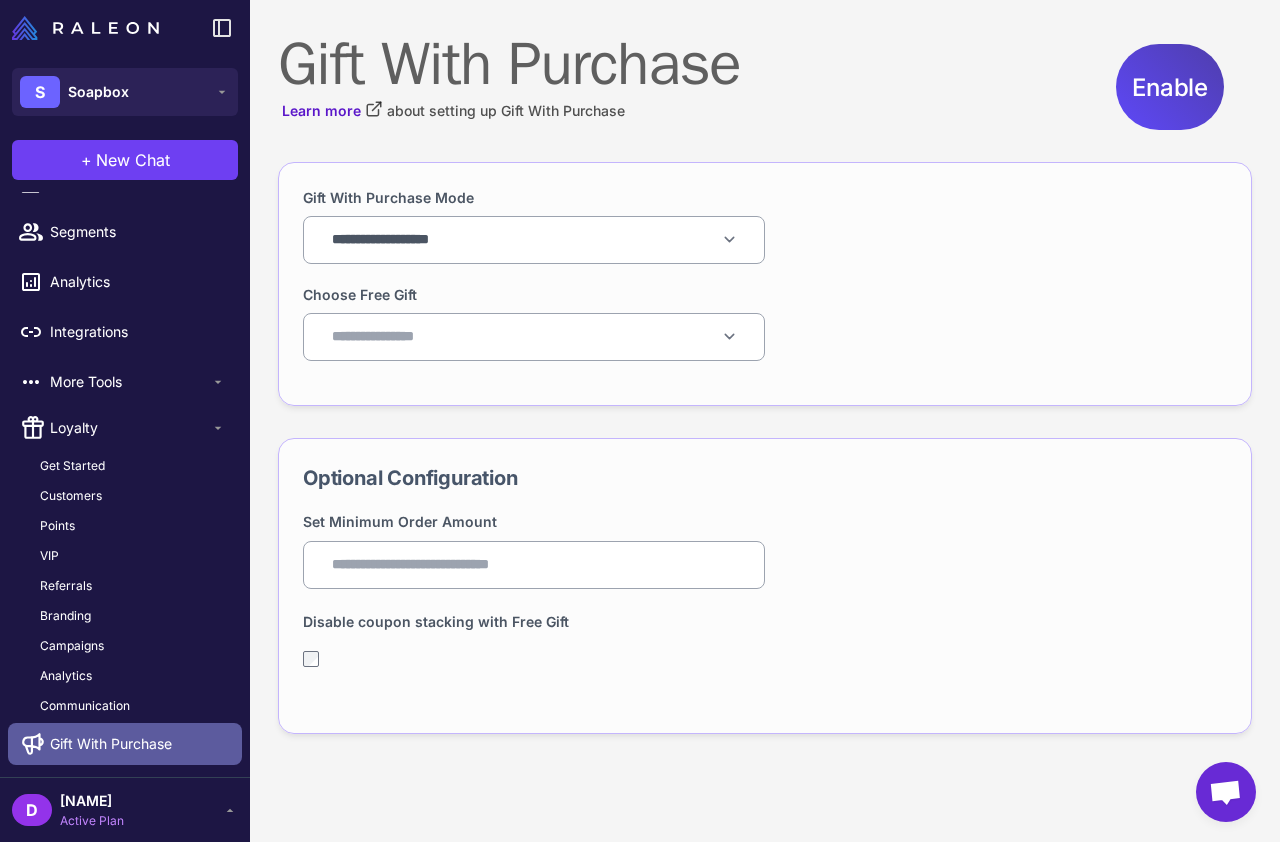 click on "Gift With Purchase" at bounding box center [111, 744] 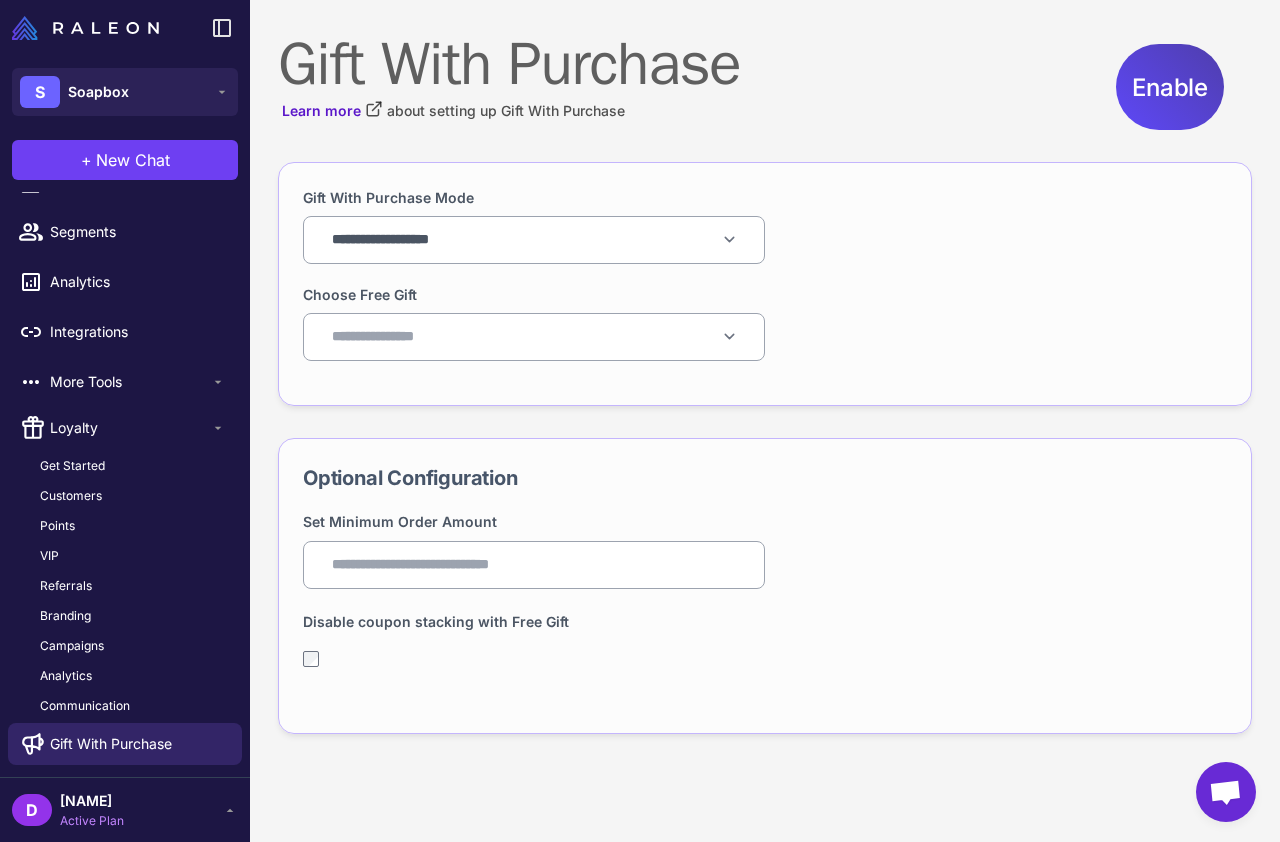 click on "Gift With Purchase  Learn more    about setting up Gift With Purchase Enable" at bounding box center (765, 79) 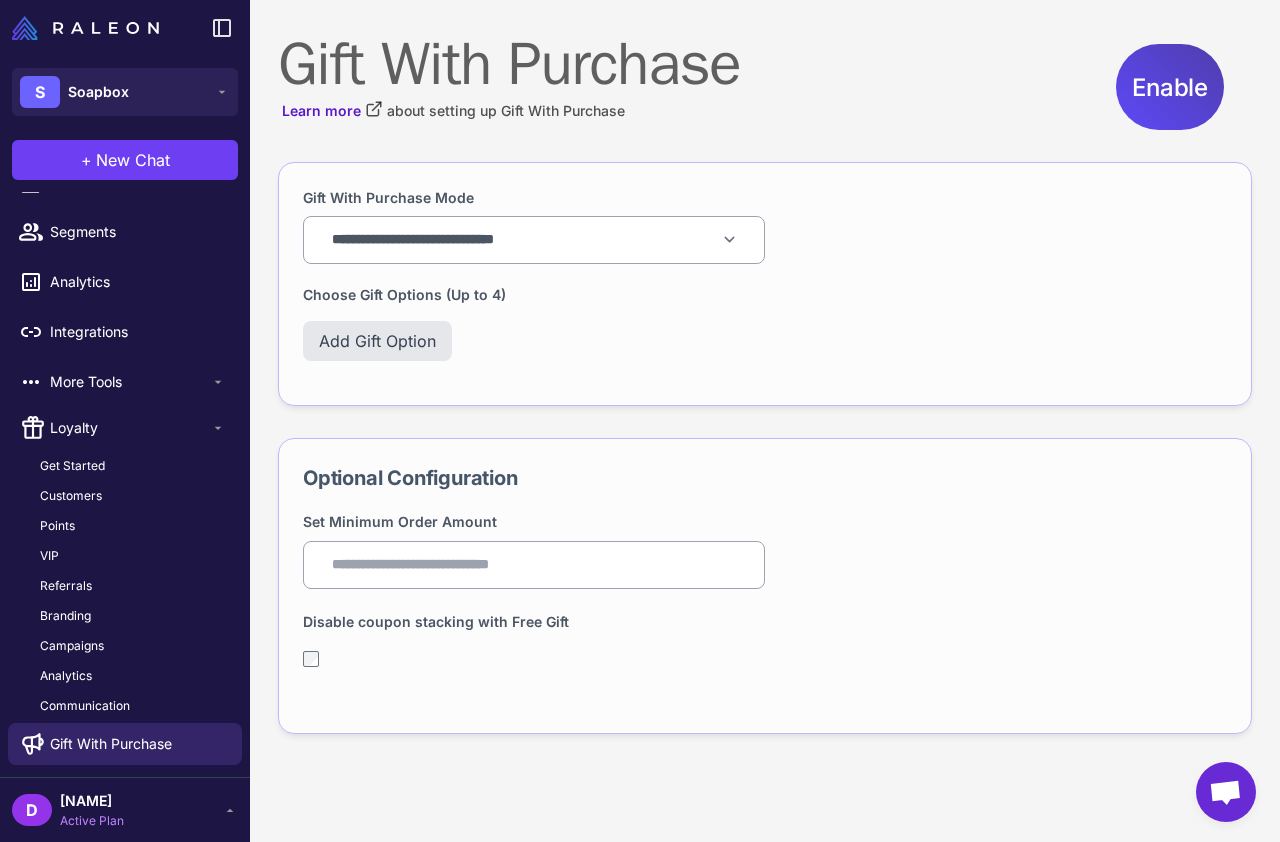 click on "Add Gift Option" 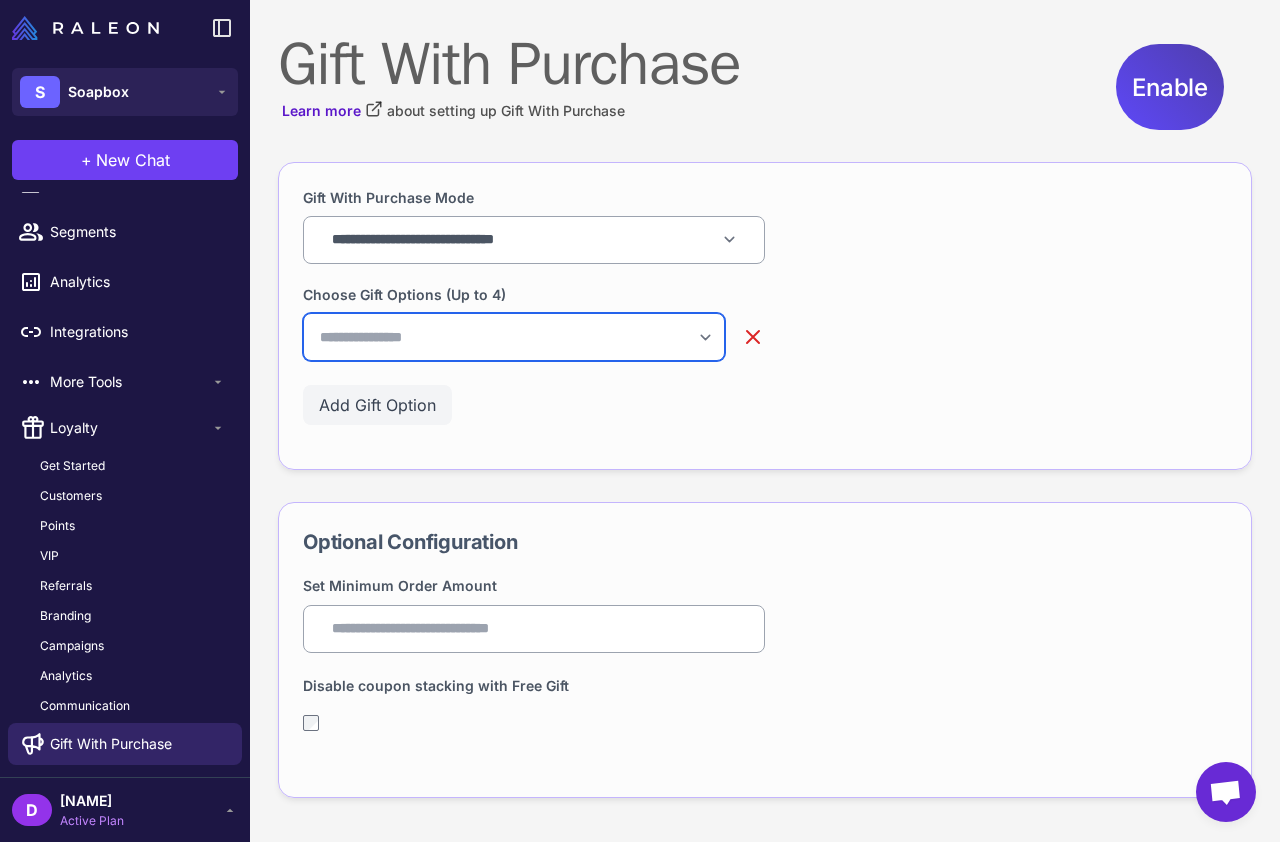 click on "**********" at bounding box center (514, 337) 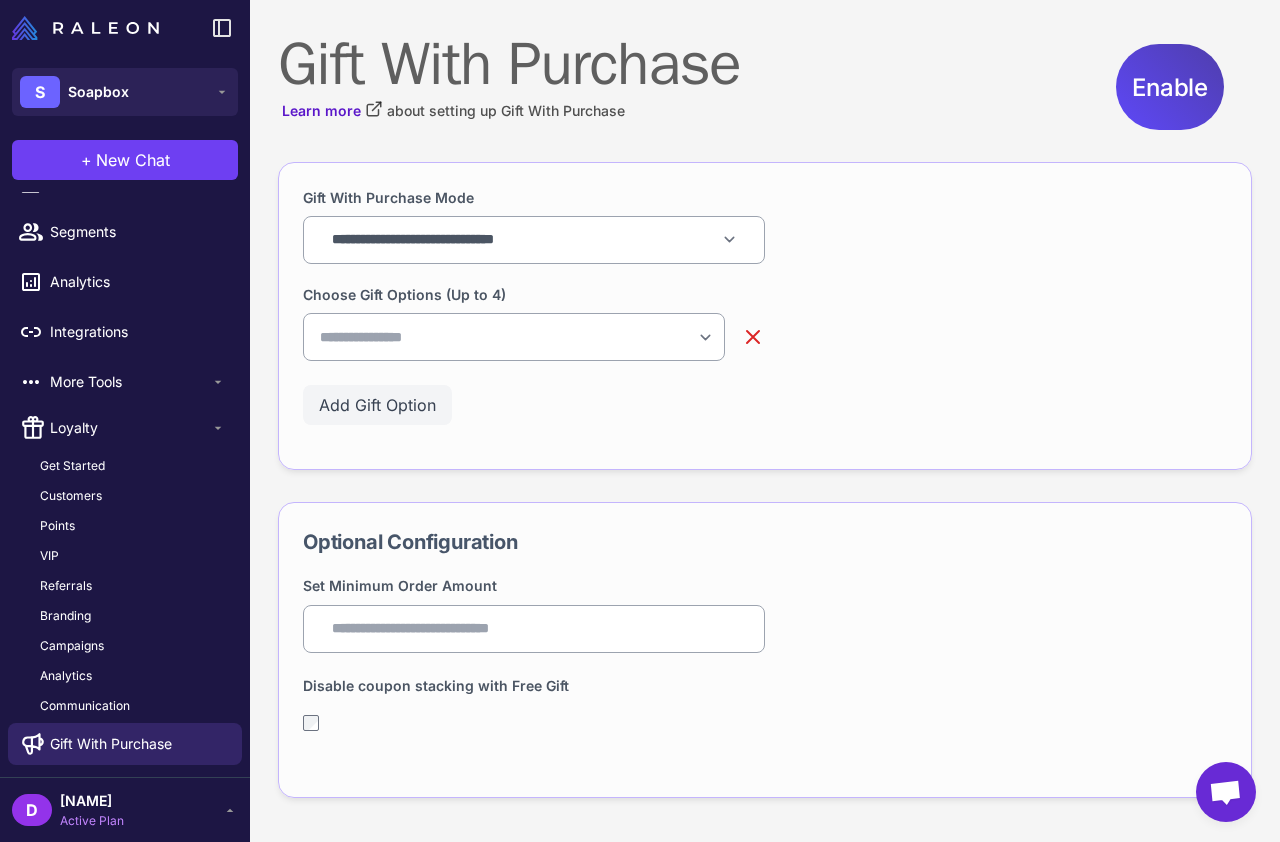 click on "Set Minimum Order Amount" at bounding box center (534, 628) 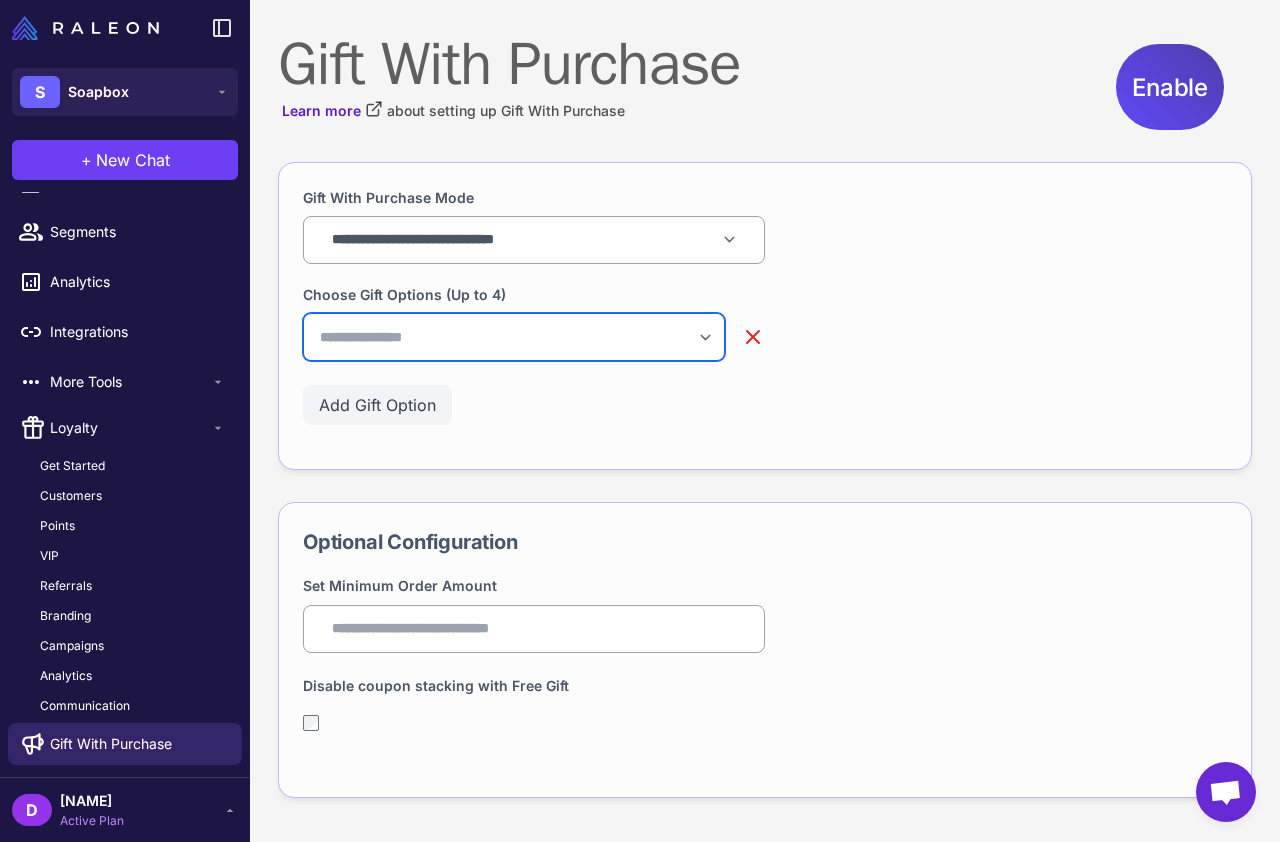 click on "**********" at bounding box center (514, 337) 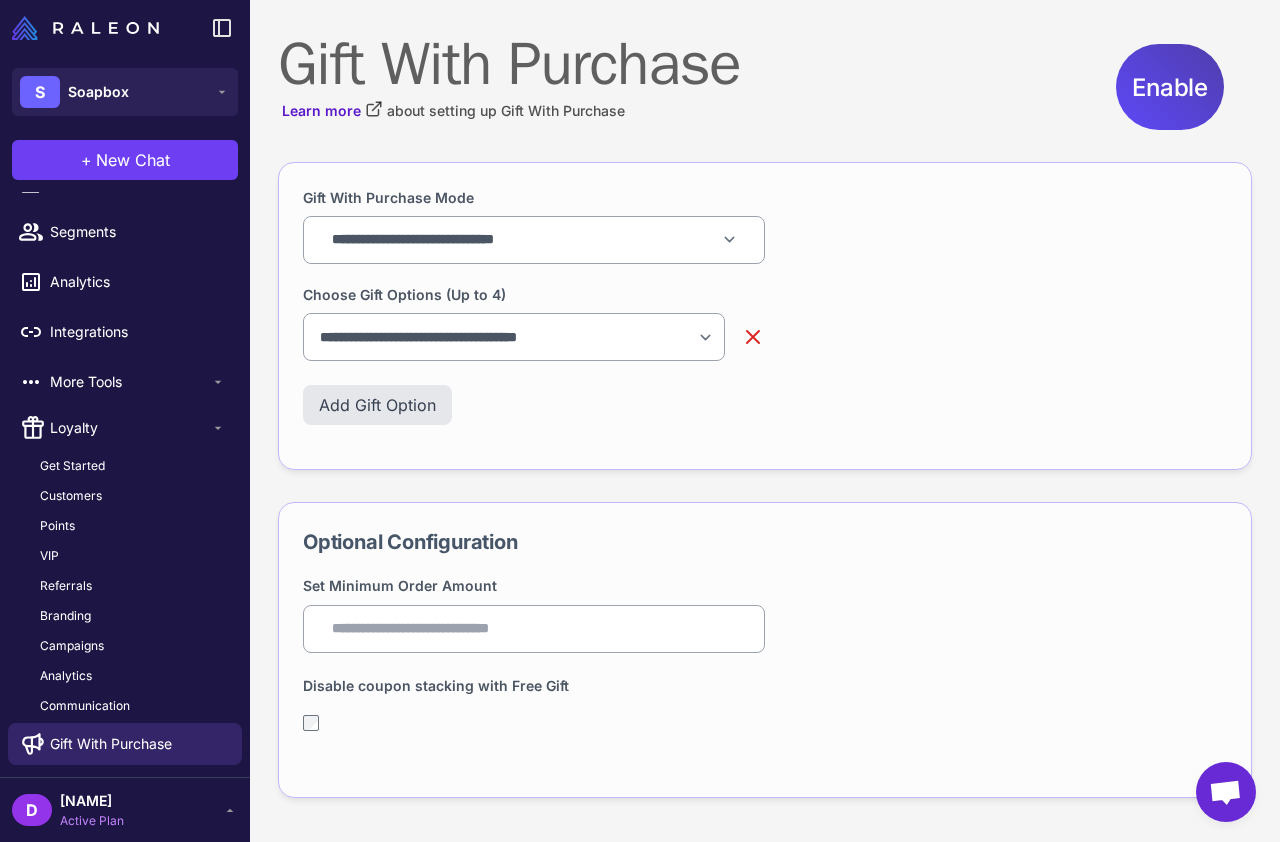 click on "Add Gift Option" 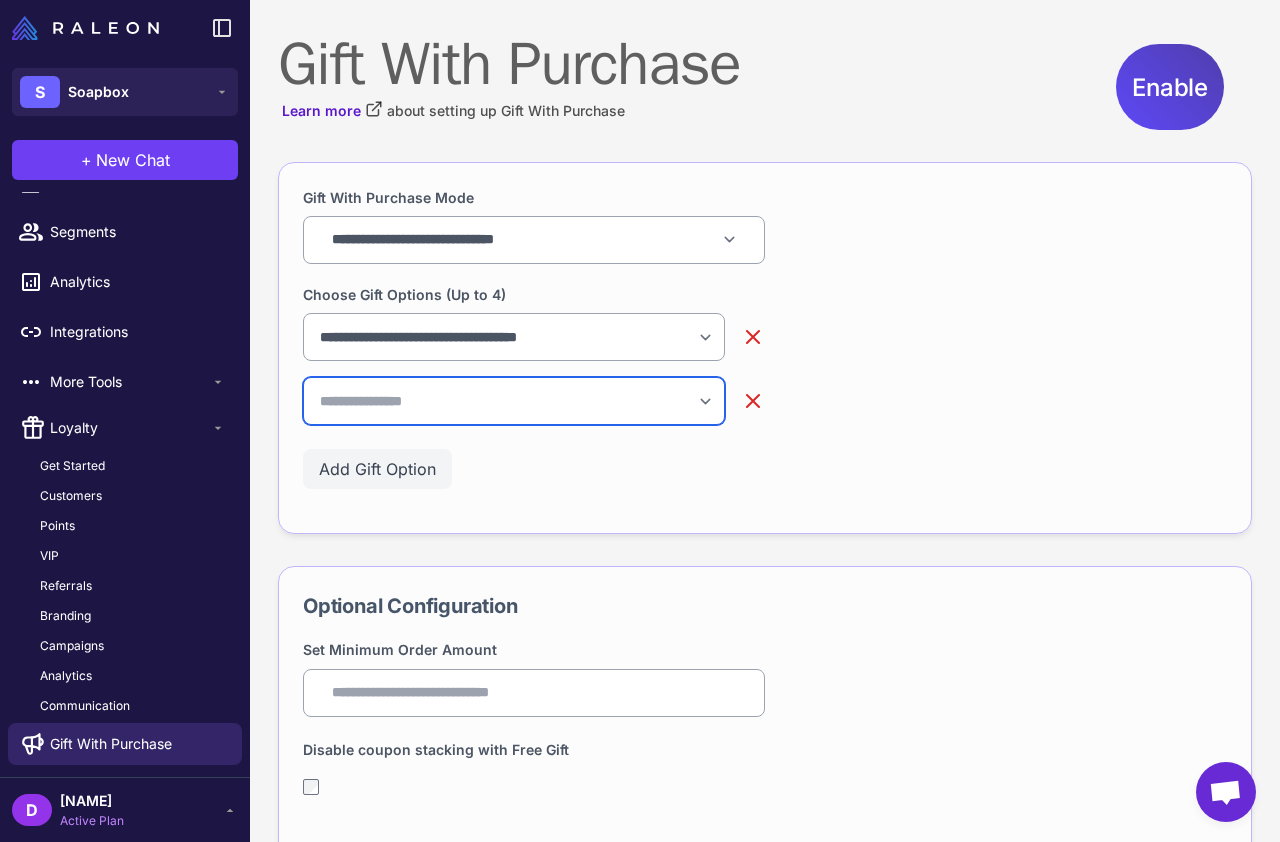 click on "**********" at bounding box center [514, 401] 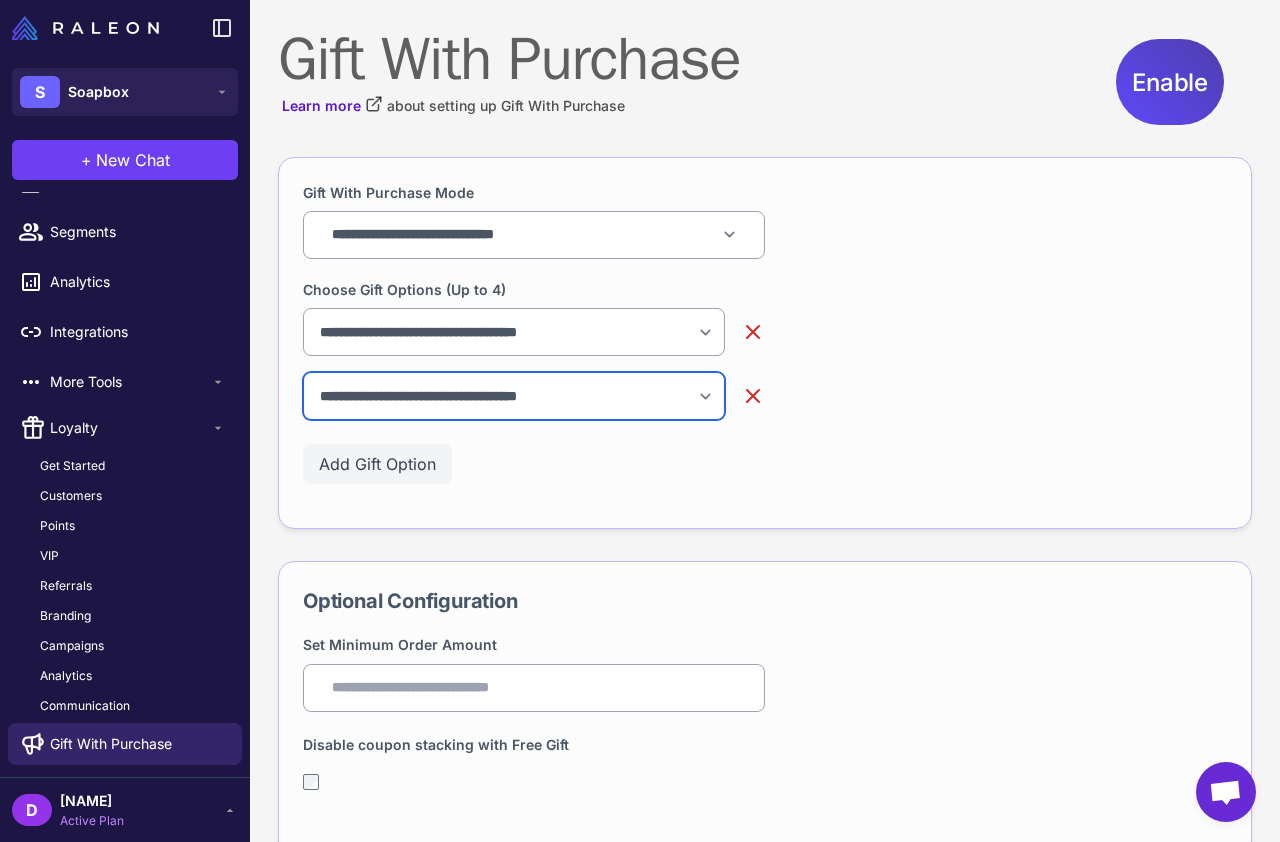 scroll, scrollTop: 48, scrollLeft: 0, axis: vertical 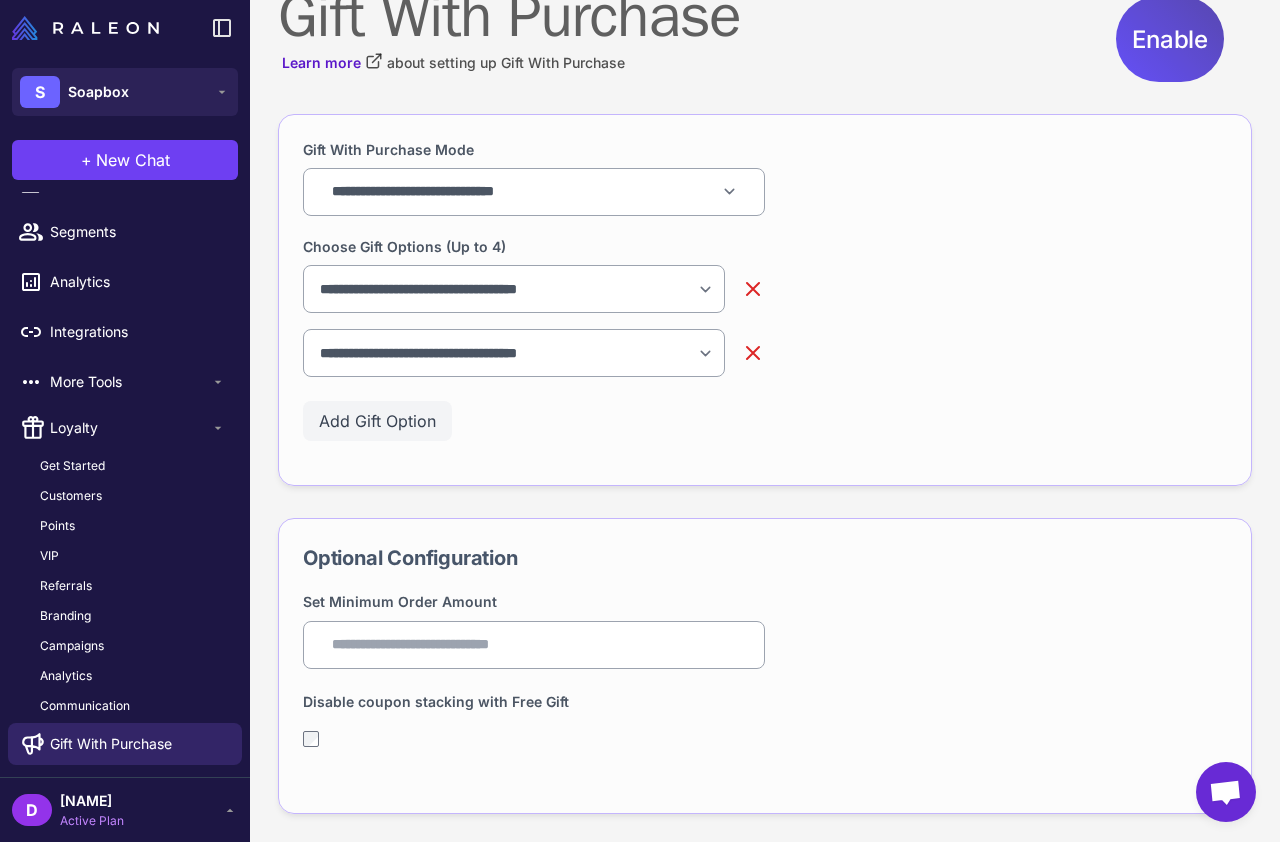 click on "Enable" at bounding box center [1170, 39] 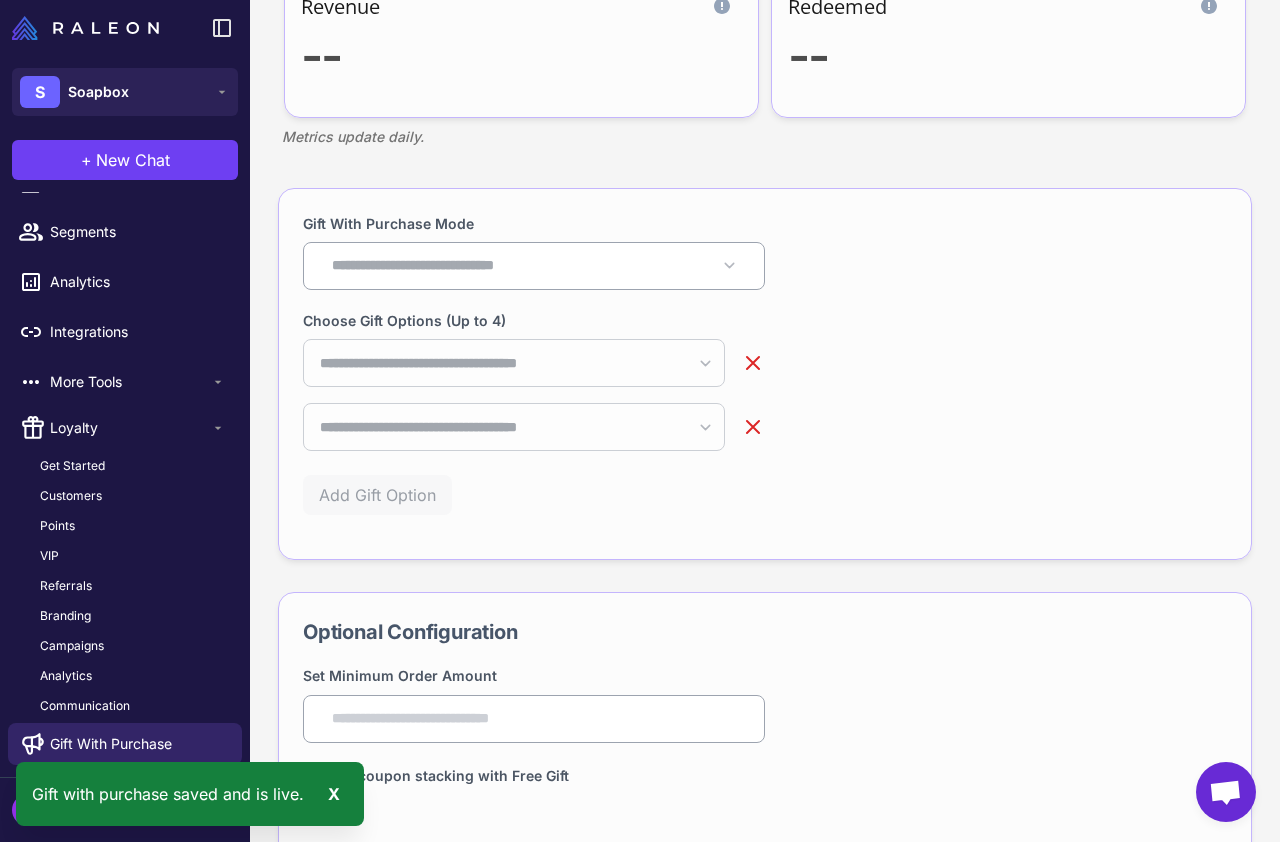 scroll, scrollTop: 263, scrollLeft: 0, axis: vertical 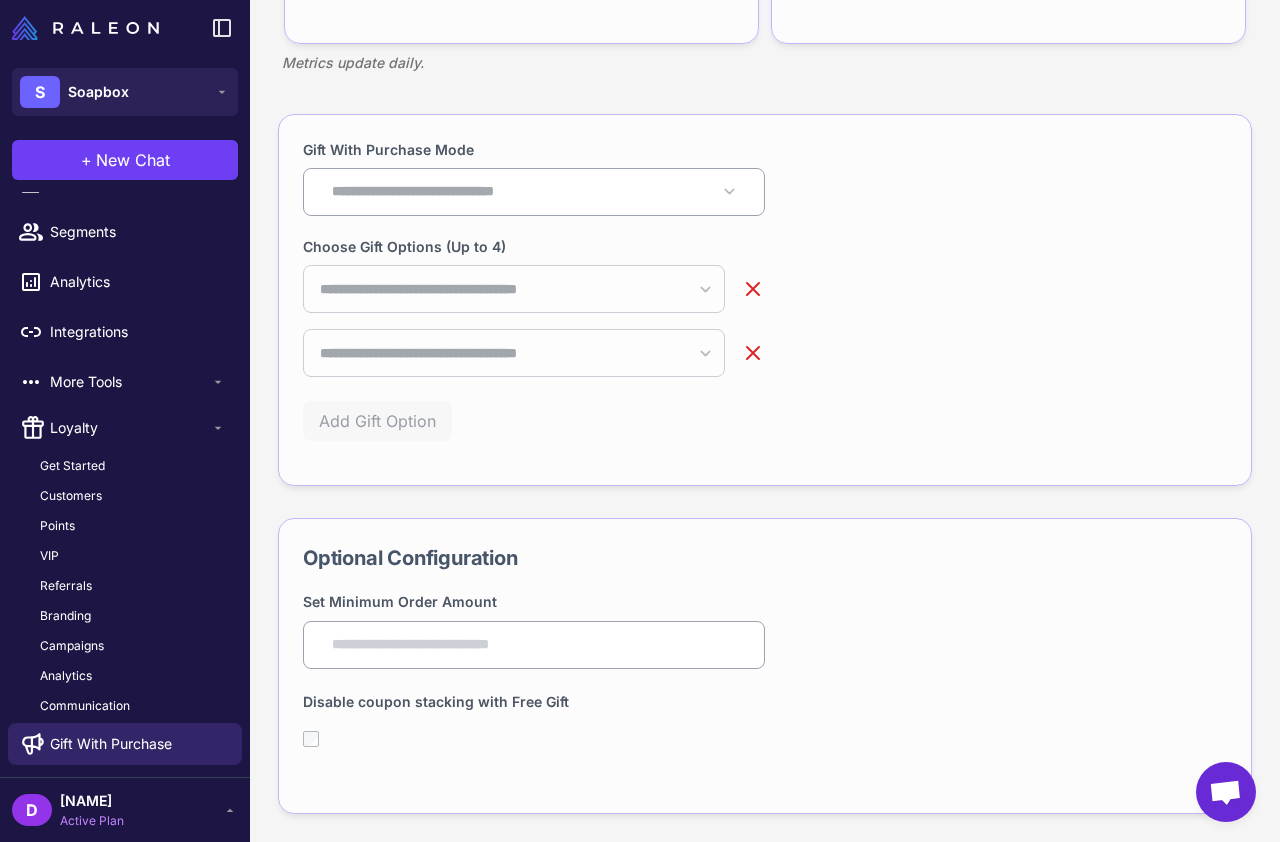 click on "**********" 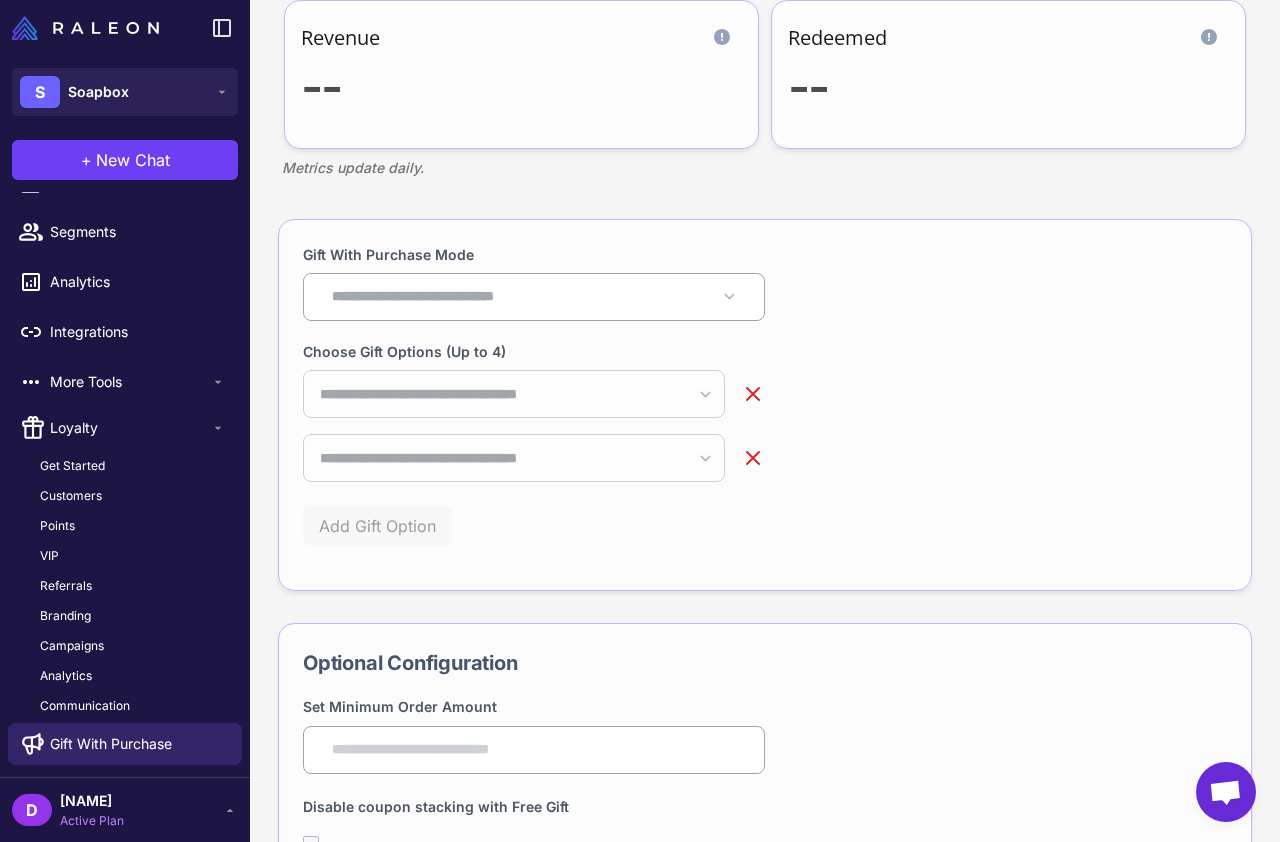 scroll, scrollTop: 263, scrollLeft: 0, axis: vertical 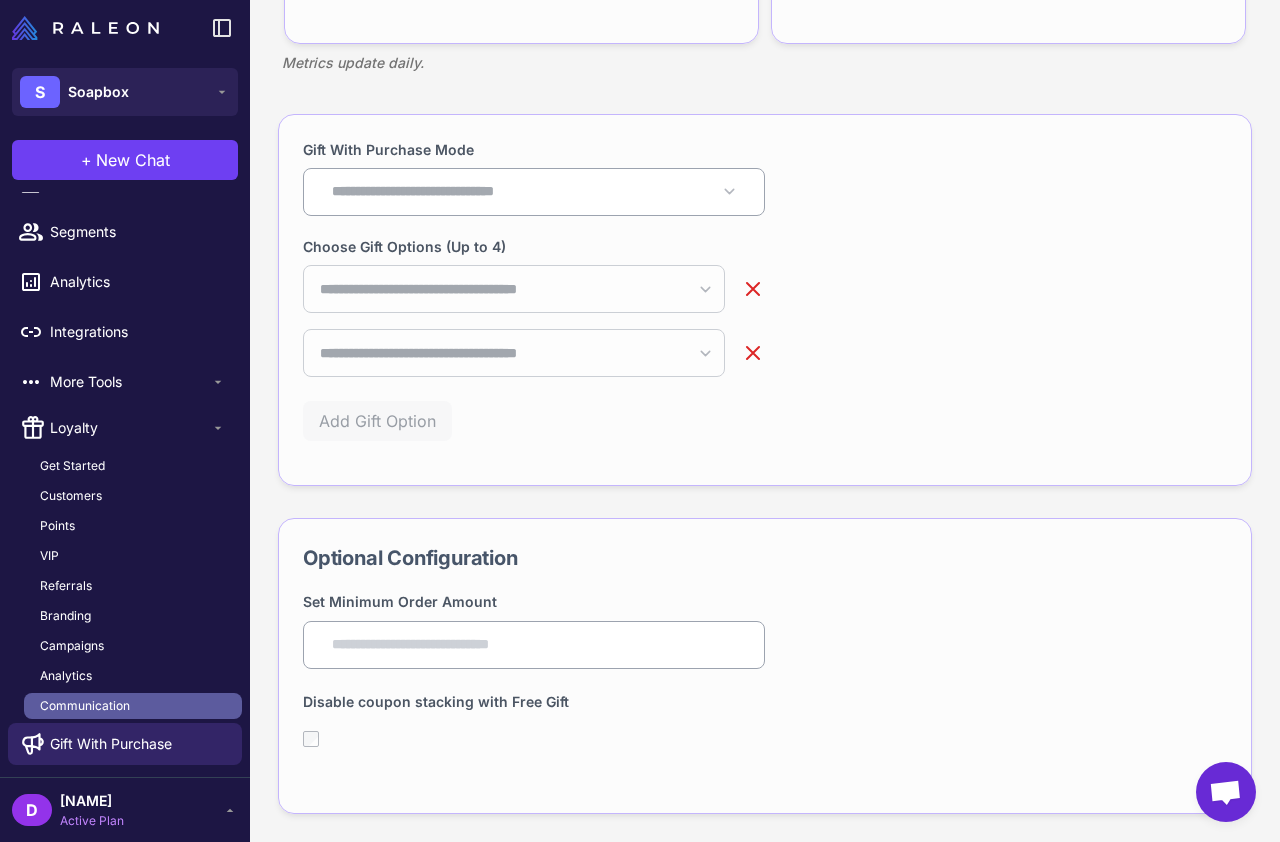click on "Communication" at bounding box center [133, 706] 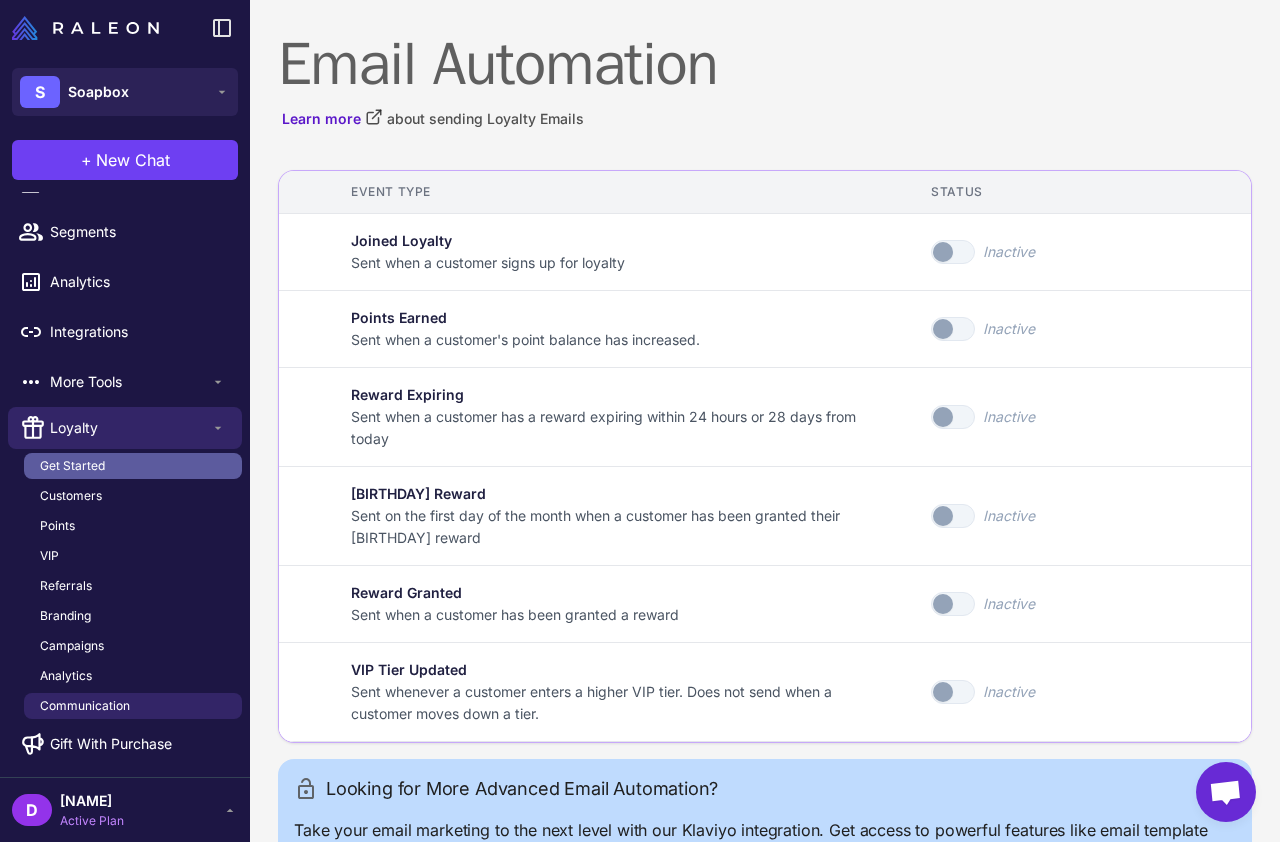 click on "Get Started" at bounding box center (133, 466) 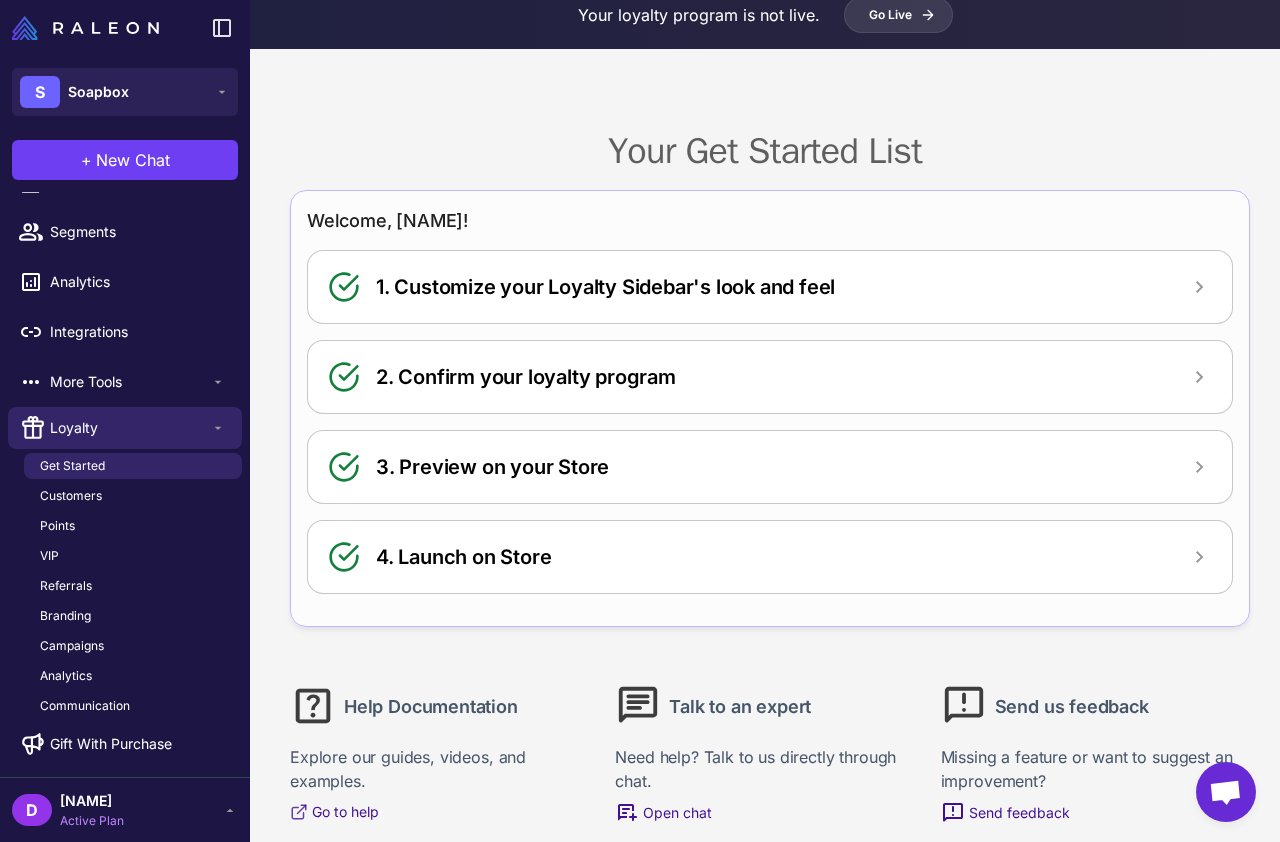 scroll, scrollTop: 42, scrollLeft: 0, axis: vertical 